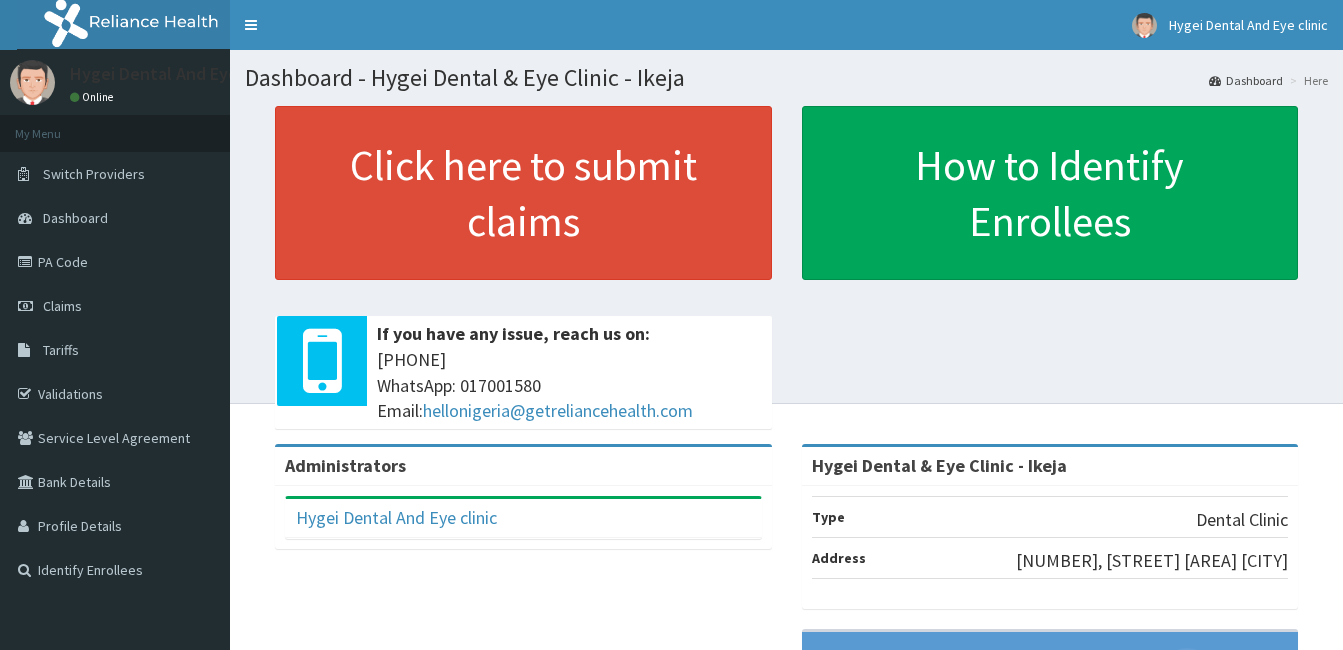 scroll, scrollTop: 0, scrollLeft: 0, axis: both 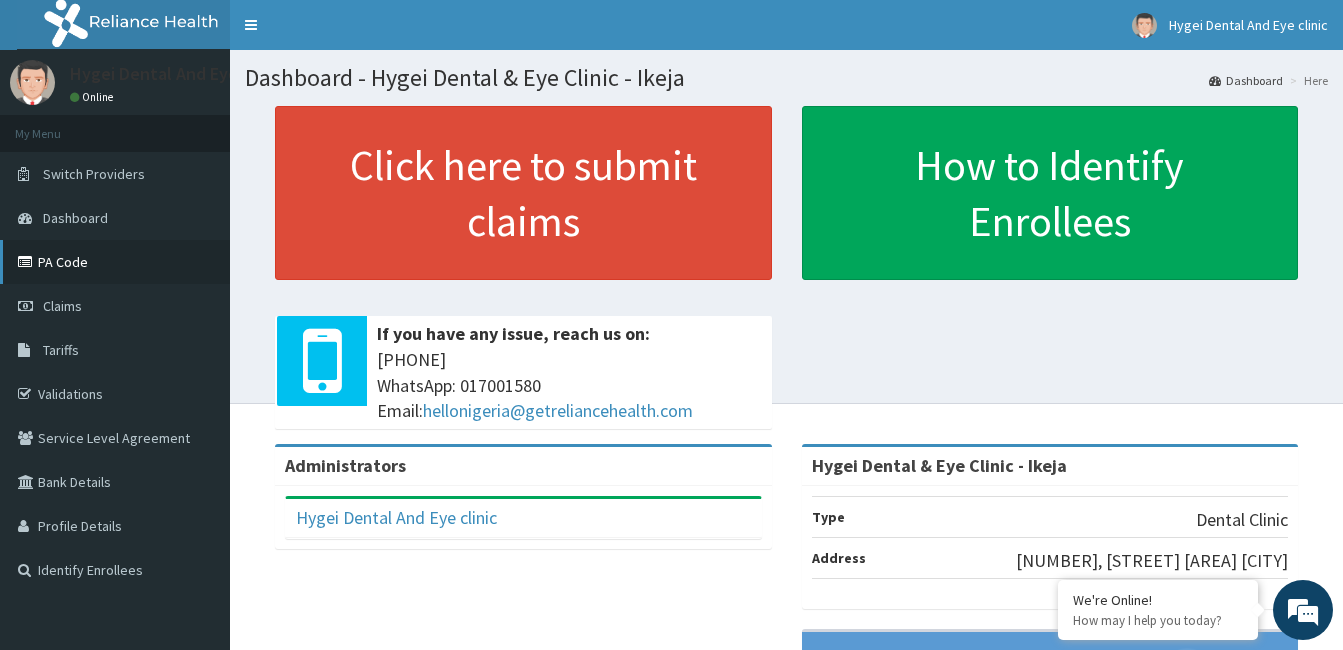 click on "PA Code" at bounding box center [115, 262] 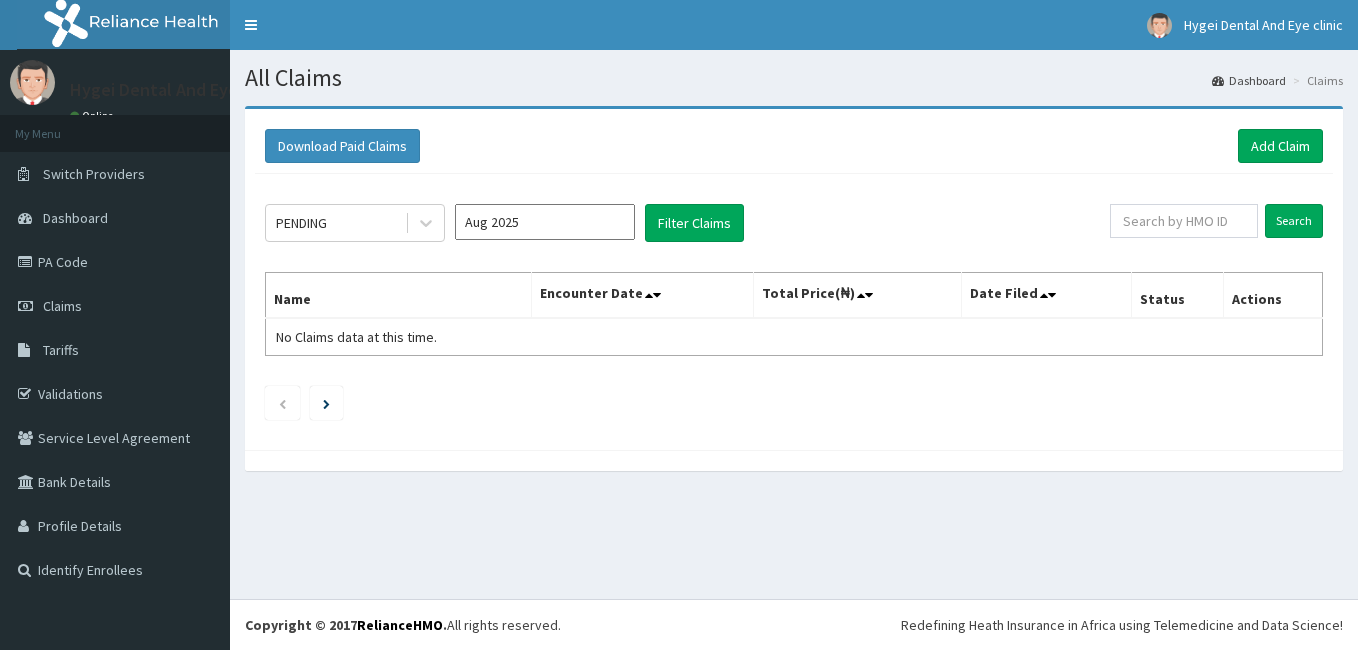 scroll, scrollTop: 0, scrollLeft: 0, axis: both 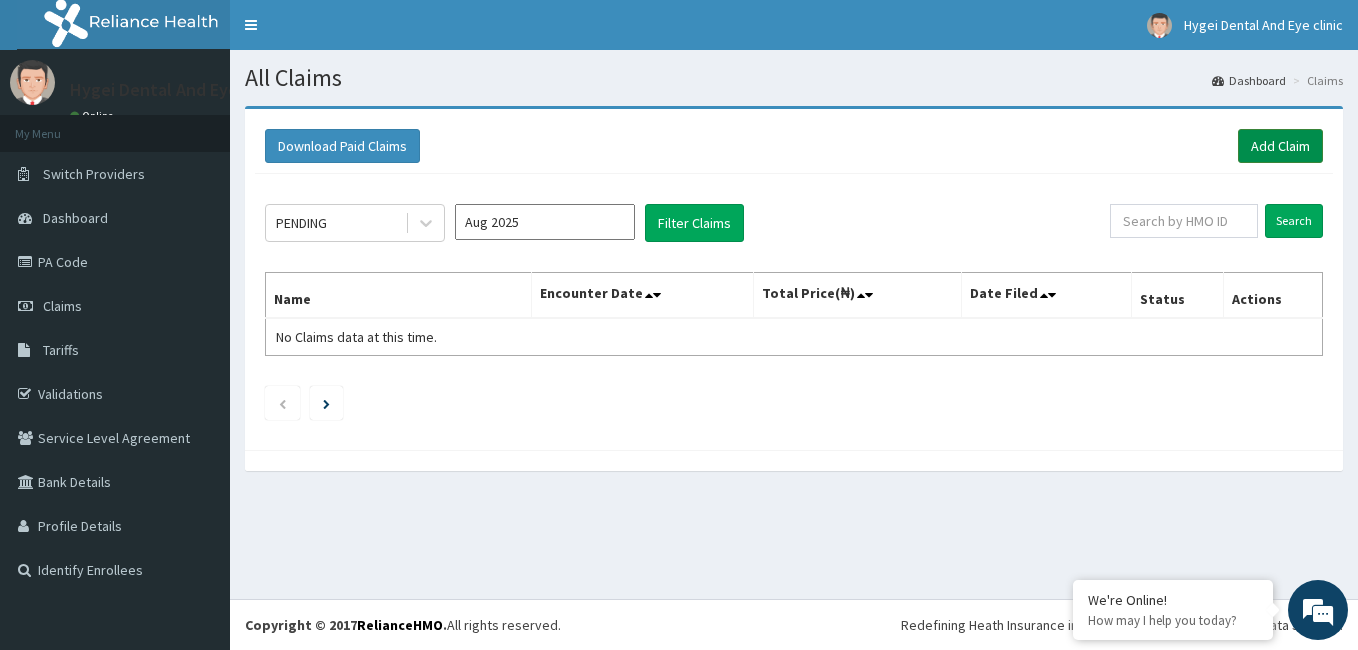 click on "Add Claim" at bounding box center [1280, 146] 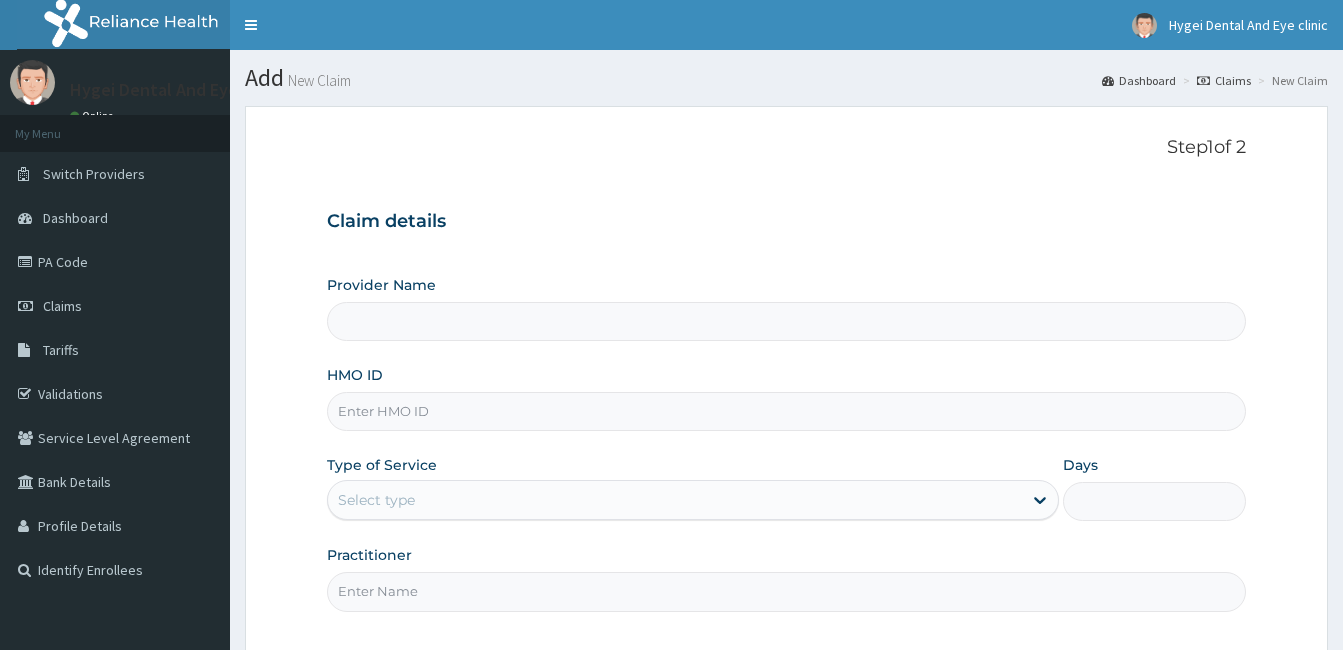scroll, scrollTop: 0, scrollLeft: 0, axis: both 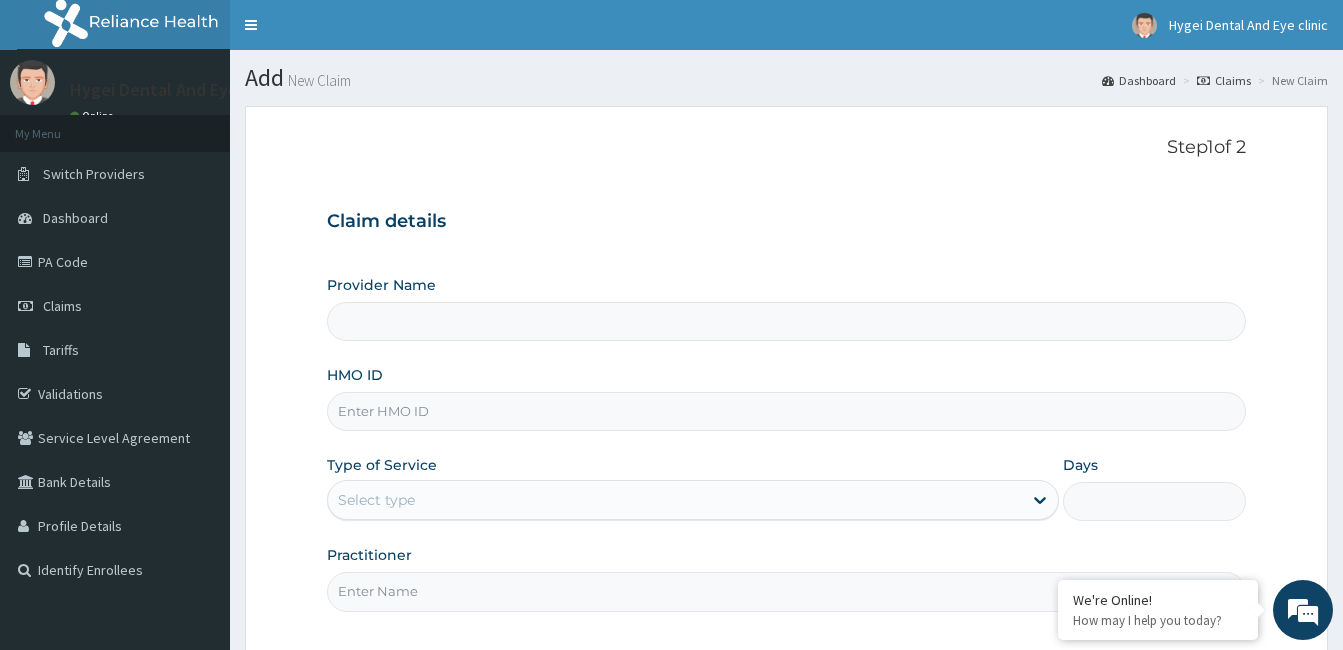 type on "Hygei Dental & Eye Clinic - Ikeja" 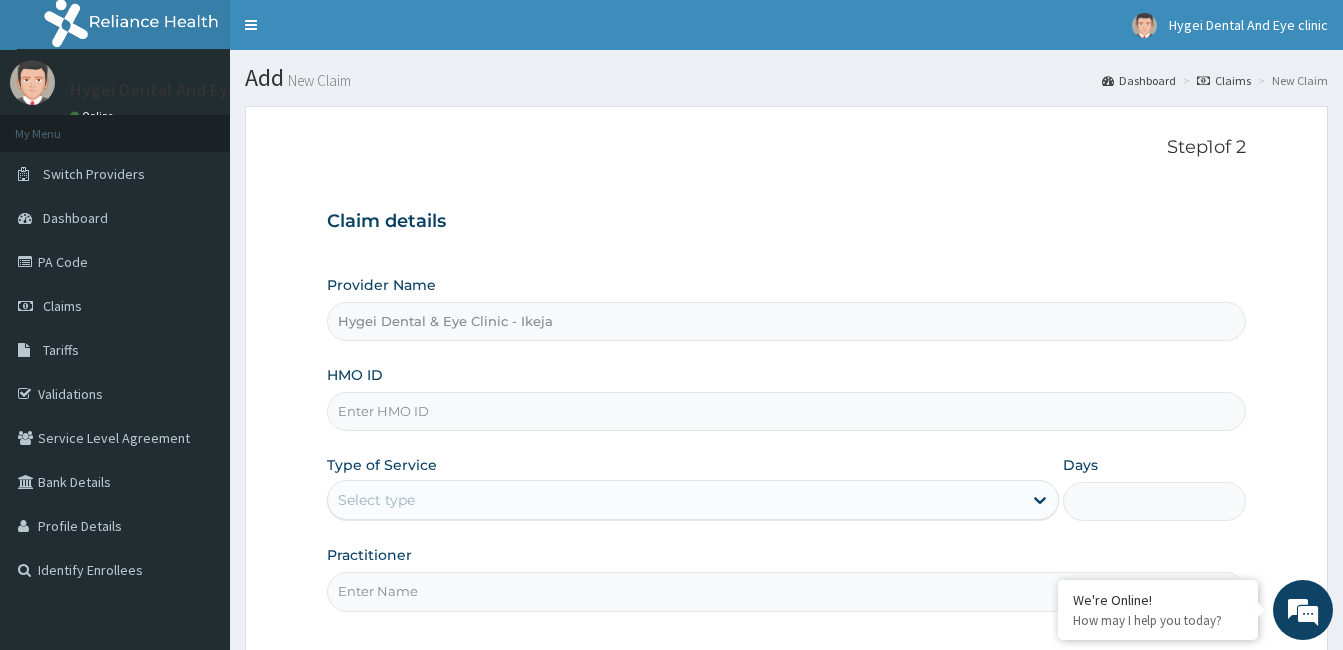 click on "HMO ID" at bounding box center [786, 411] 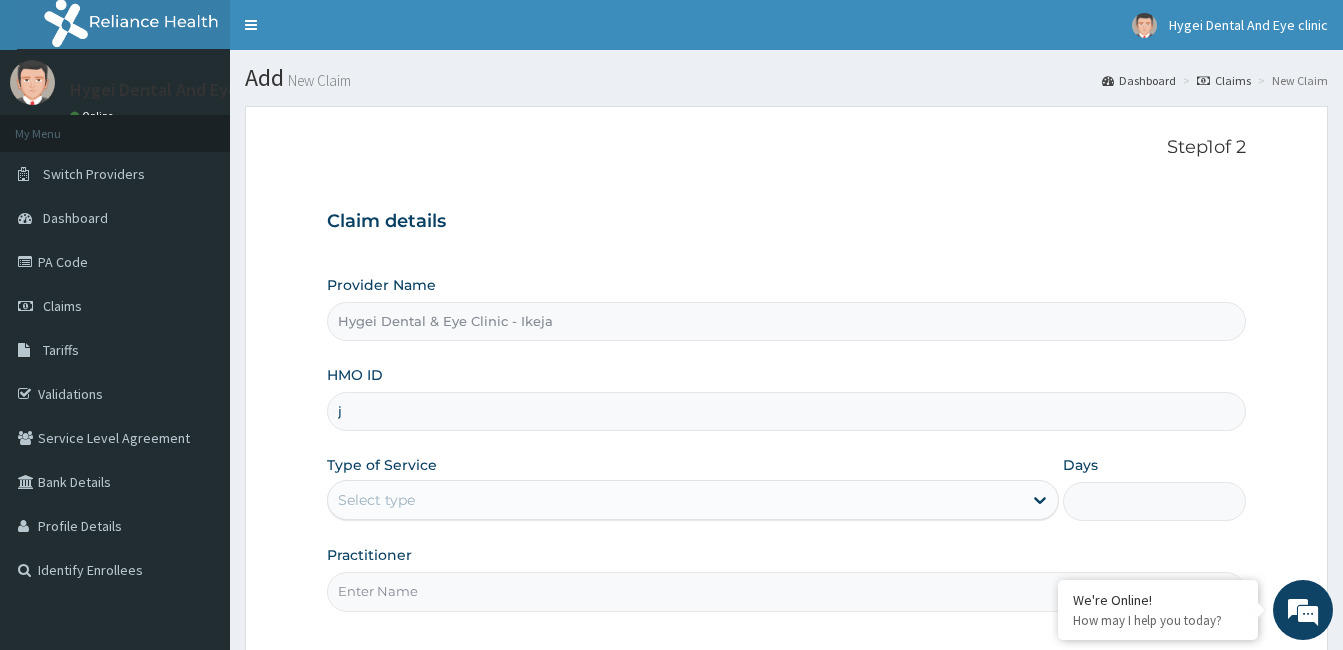 scroll, scrollTop: 0, scrollLeft: 0, axis: both 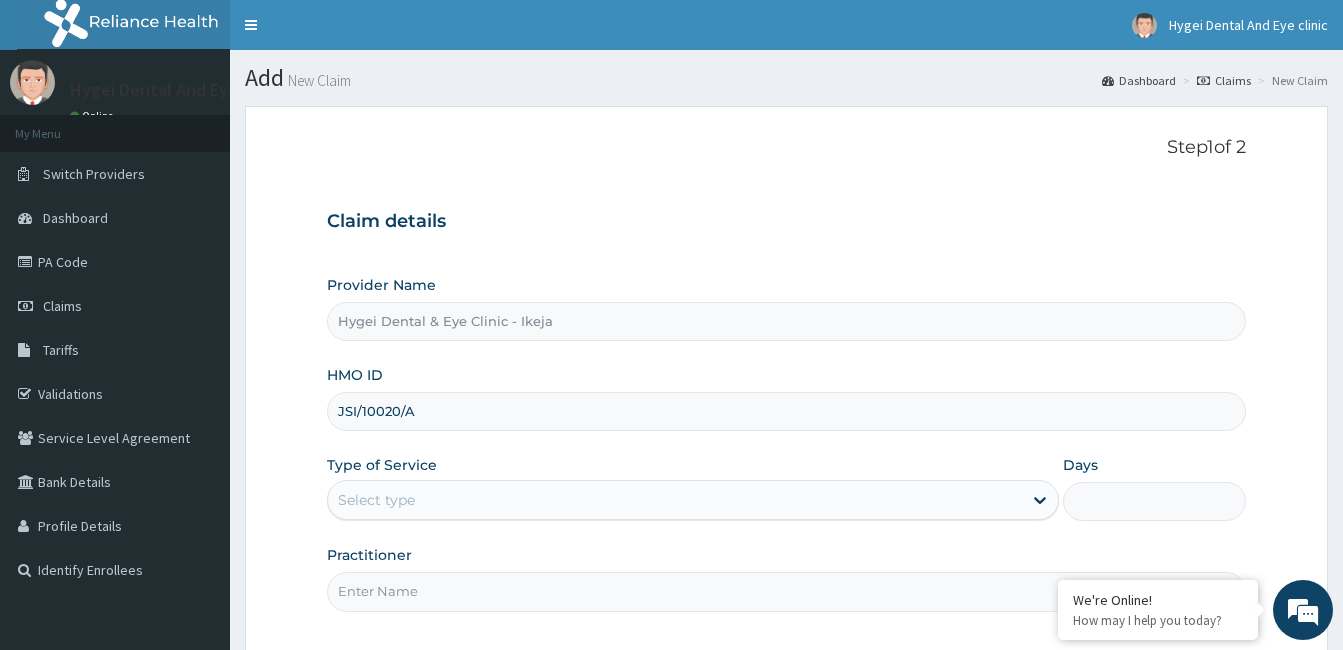type on "JSI/10020/A" 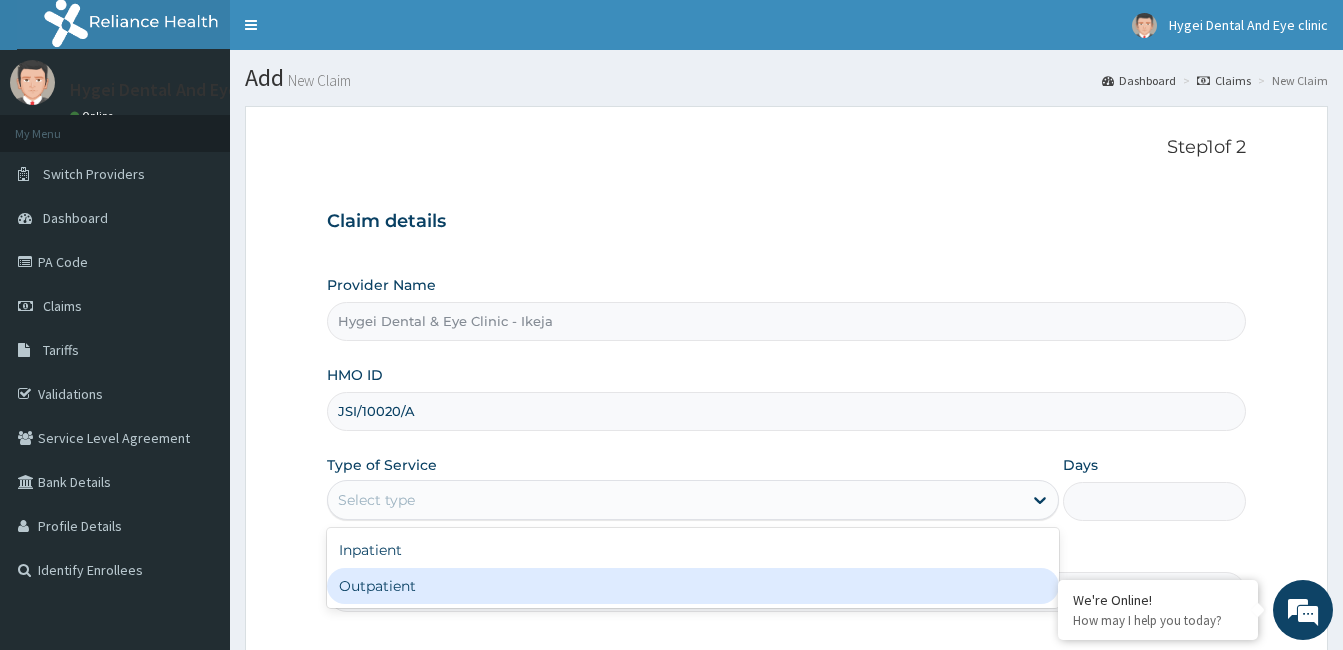 click on "Outpatient" at bounding box center [693, 586] 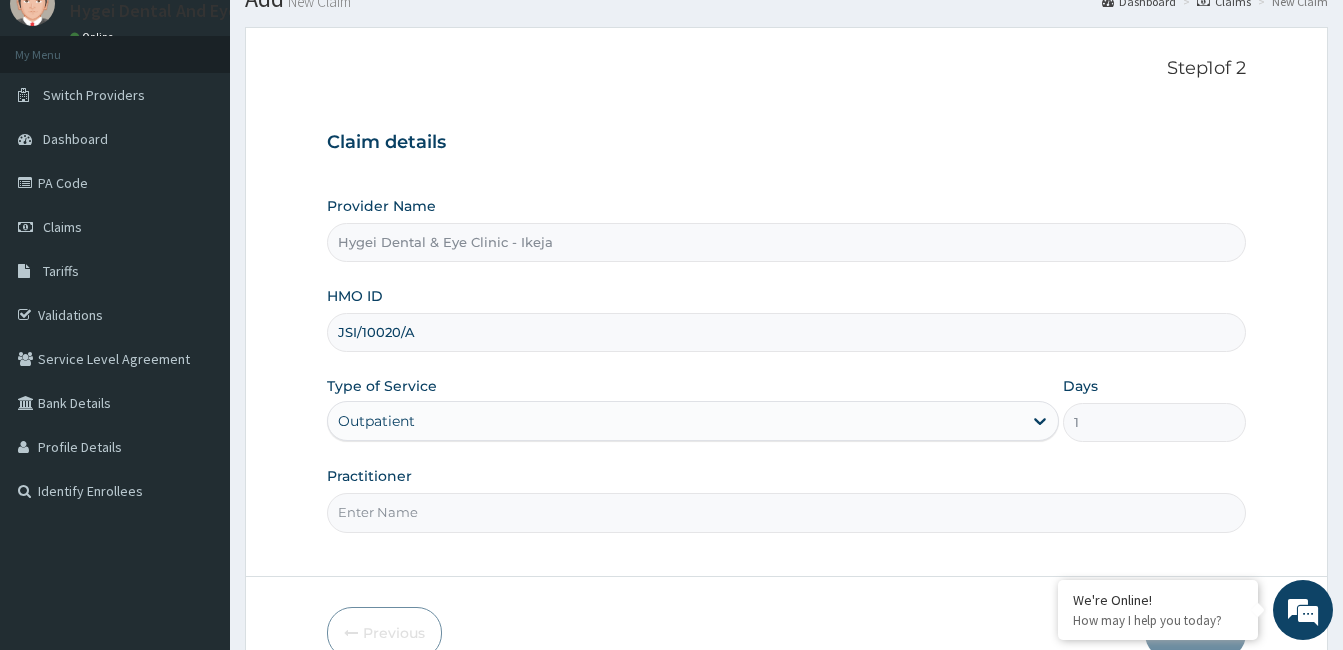 scroll, scrollTop: 84, scrollLeft: 0, axis: vertical 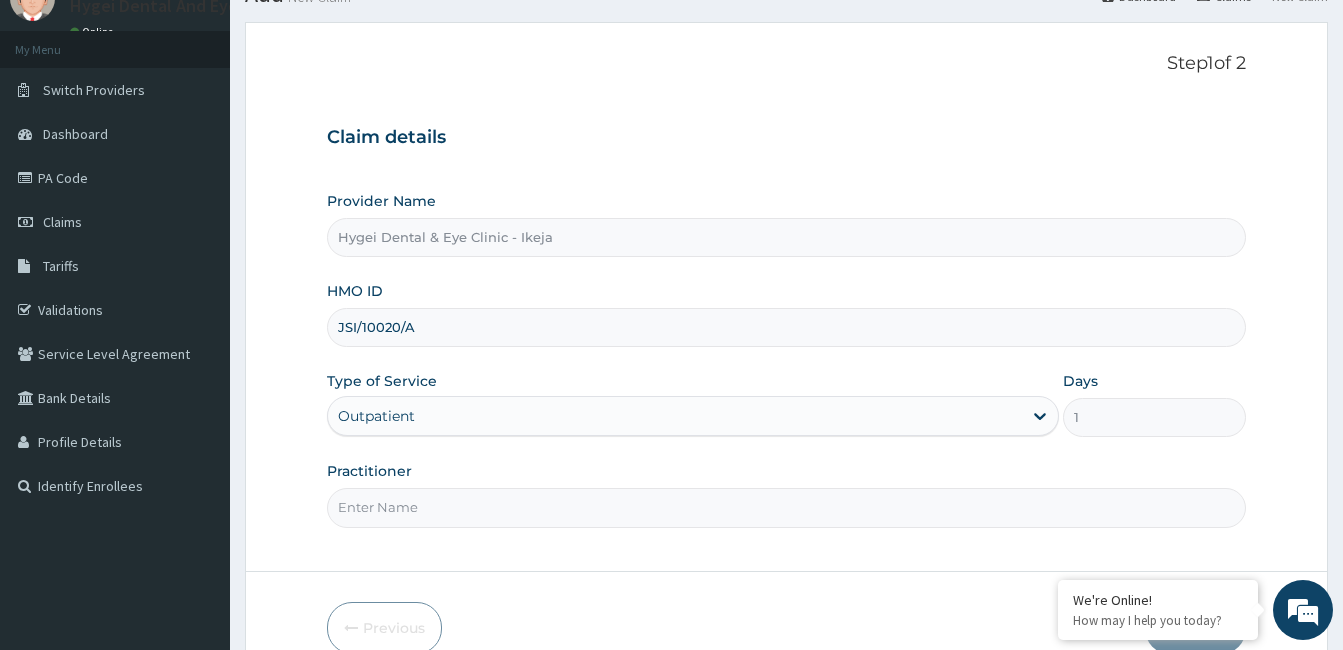 click on "Practitioner" at bounding box center [786, 507] 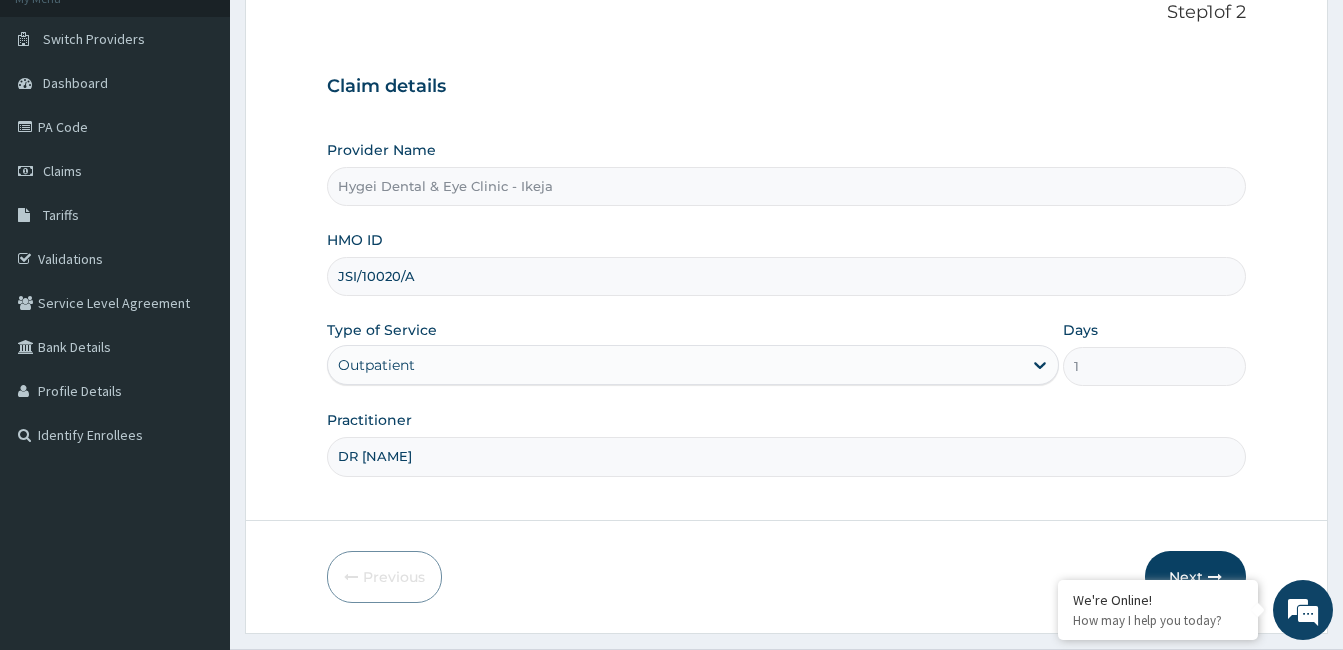 scroll, scrollTop: 185, scrollLeft: 0, axis: vertical 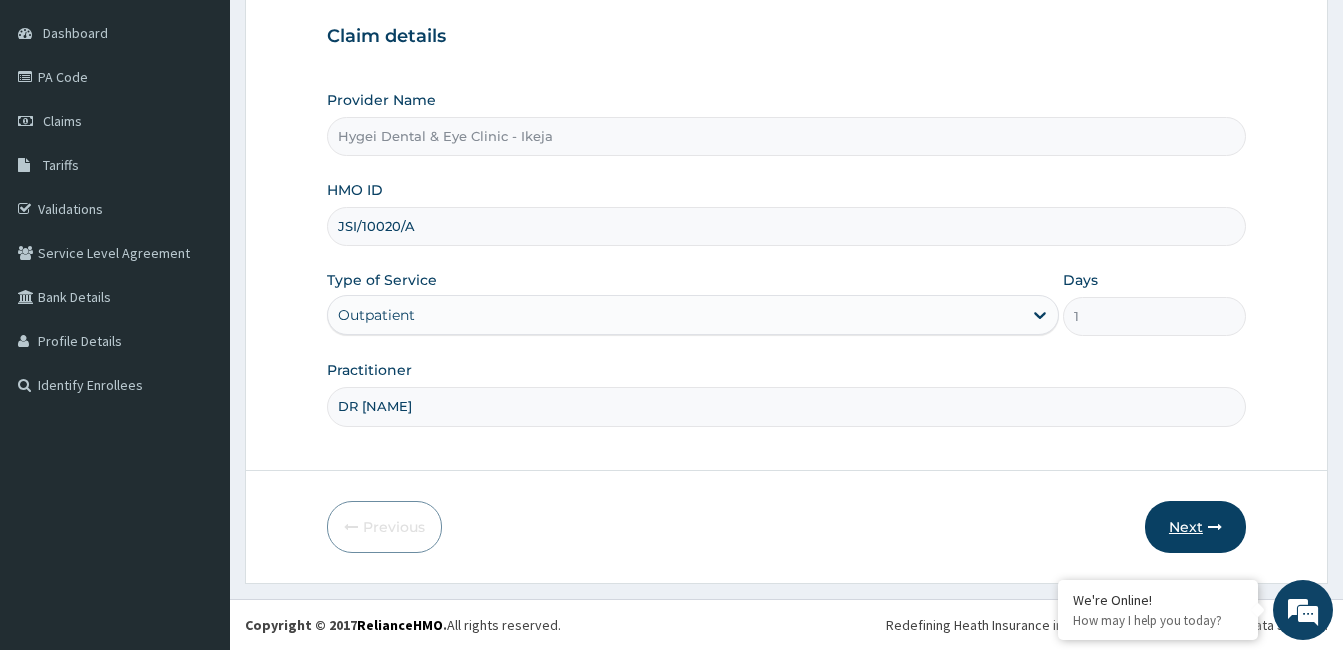 type on "DR ILESANMI" 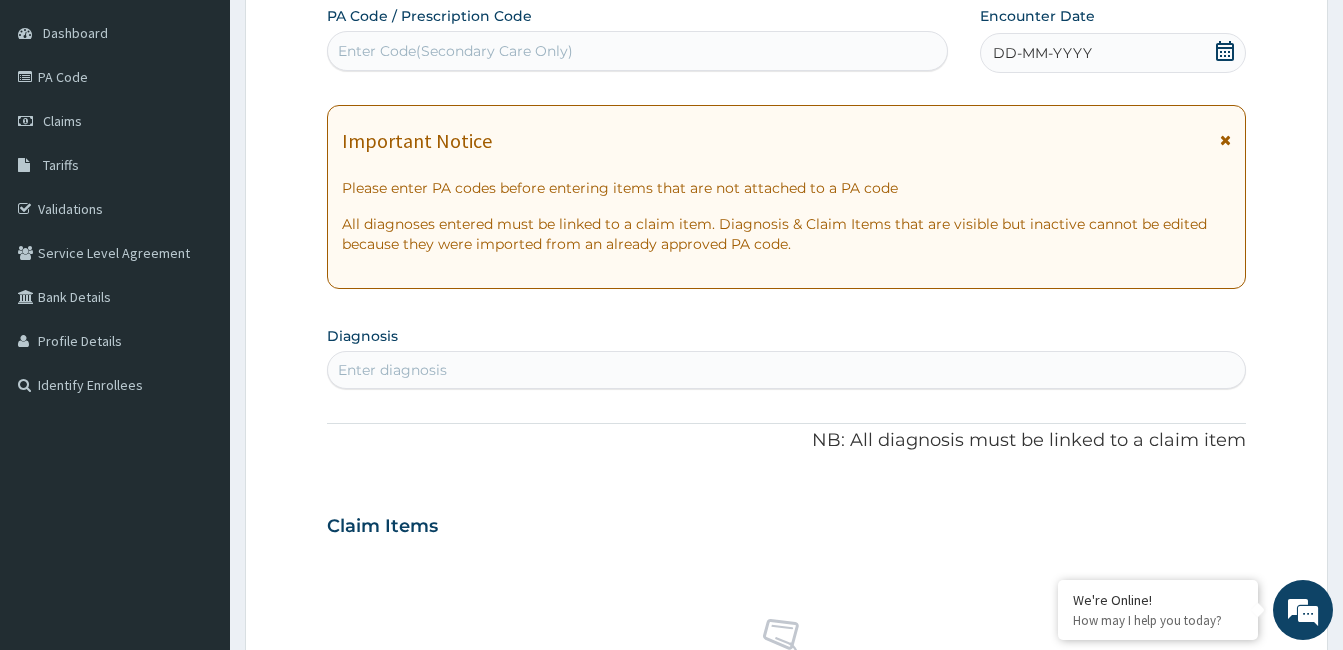 click 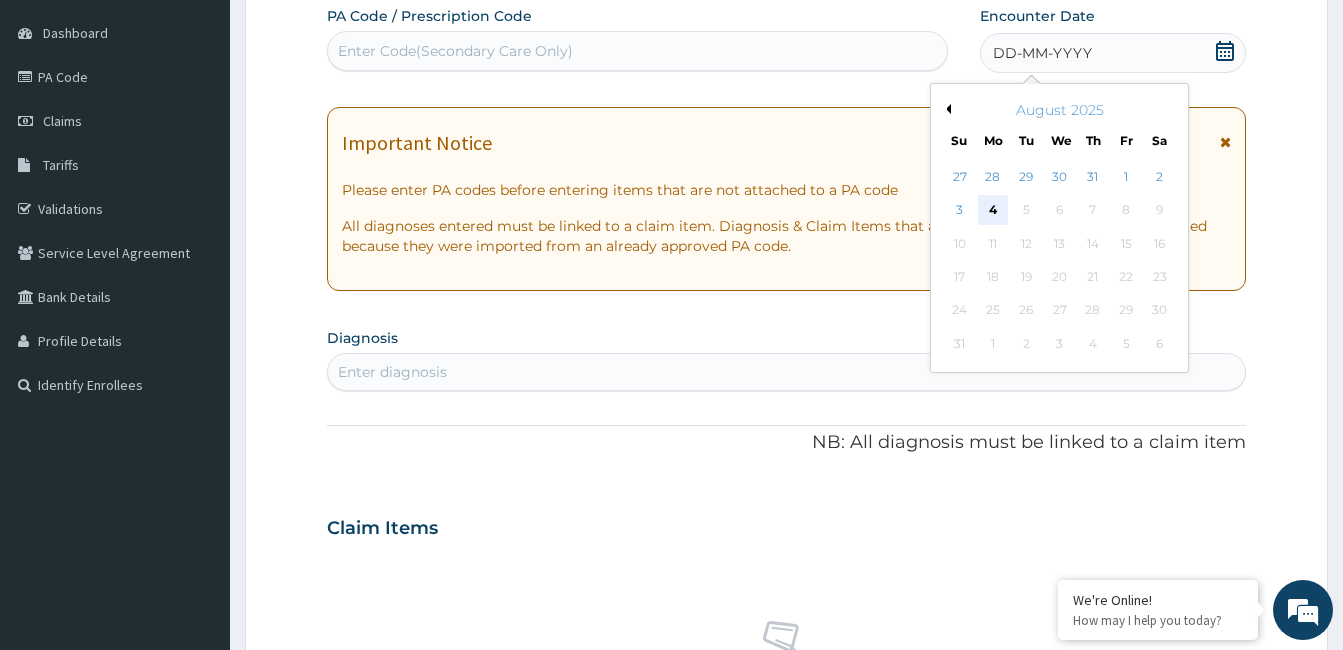 click on "4" at bounding box center (993, 211) 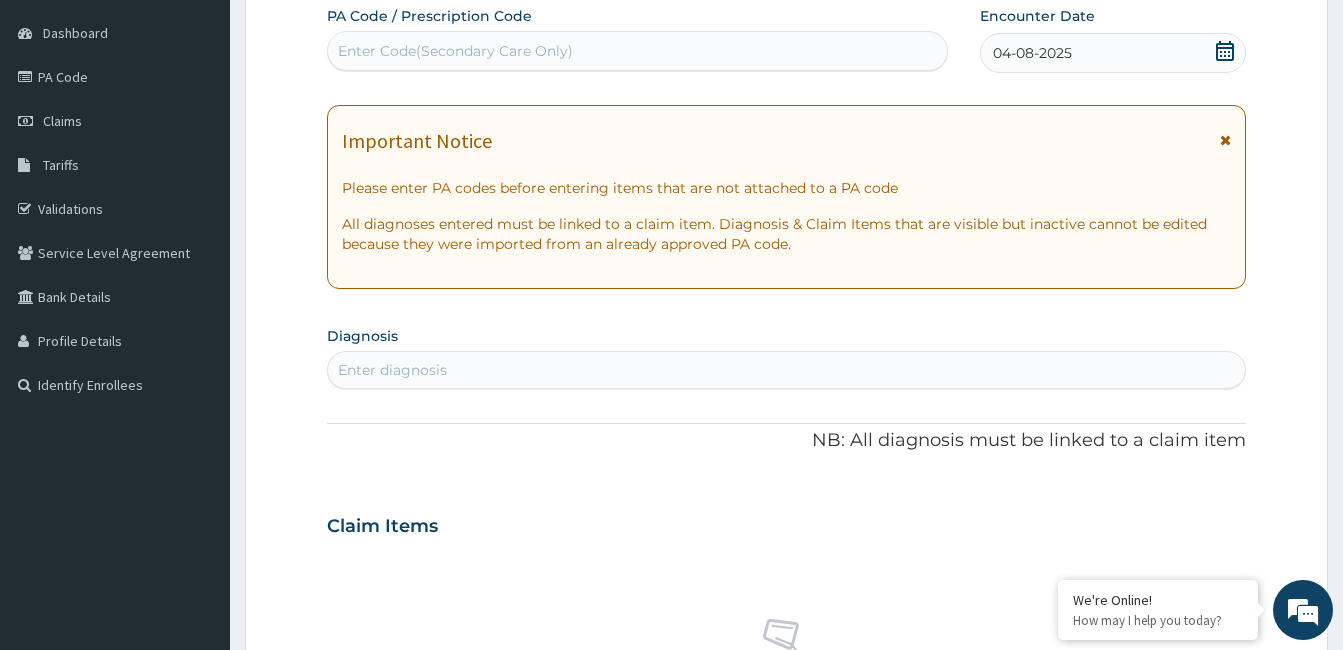 click on "Enter Code(Secondary Care Only)" at bounding box center (455, 51) 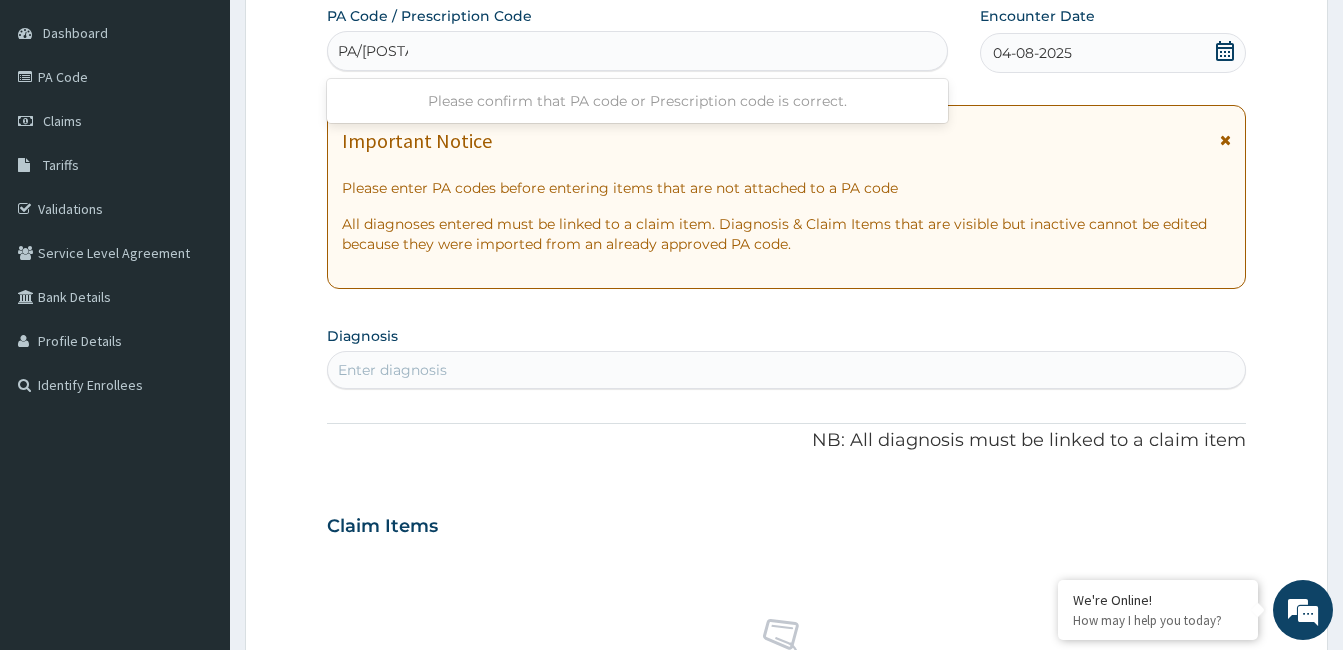 type on "PA/968430" 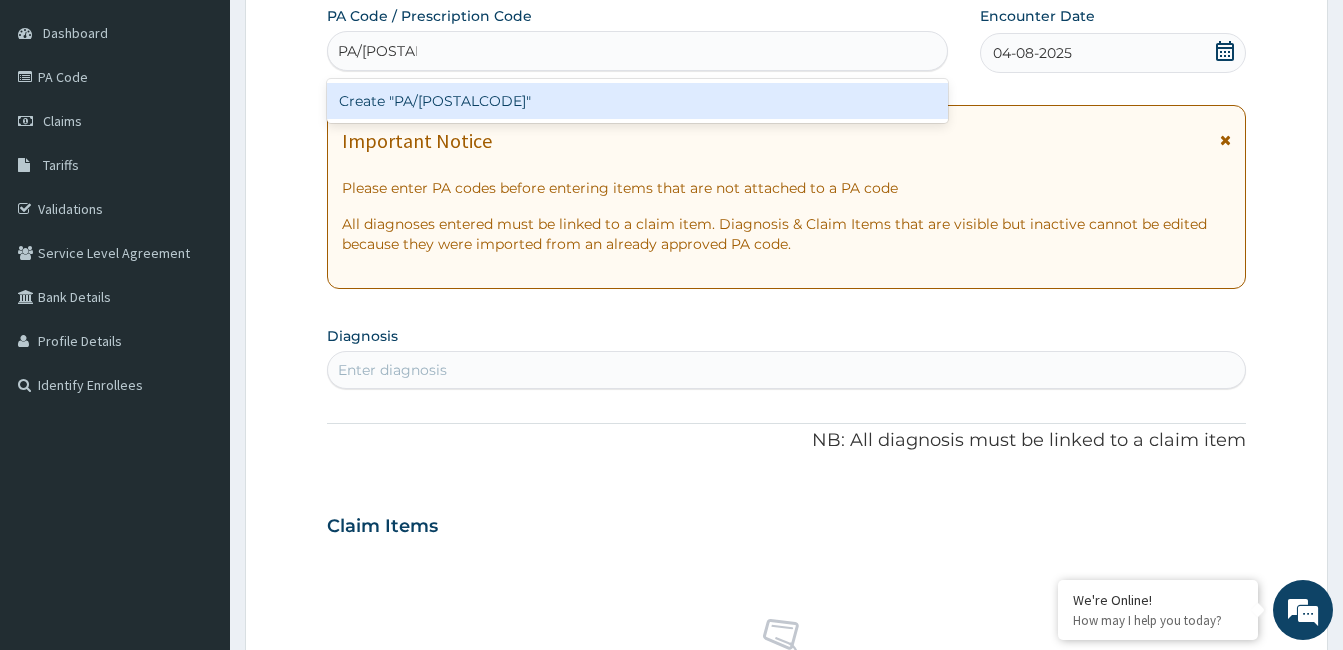 click on "Create "PA/968430"" at bounding box center [637, 101] 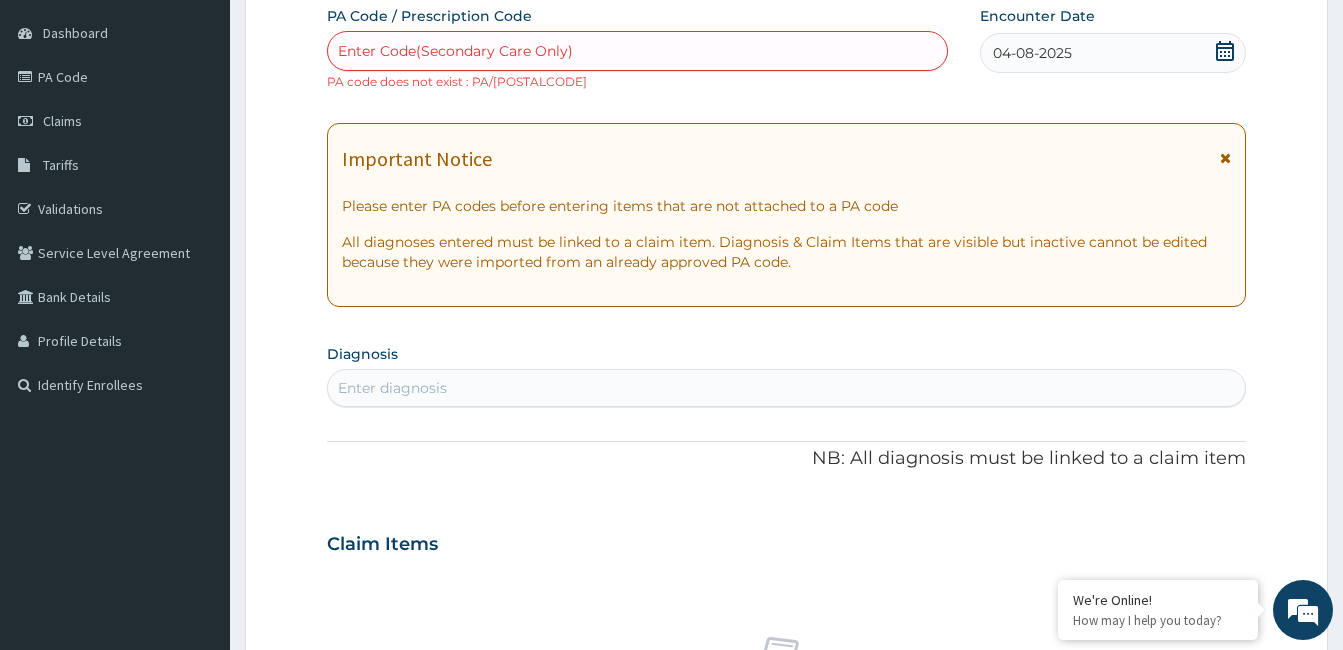 click on "Enter Code(Secondary Care Only)" at bounding box center [455, 51] 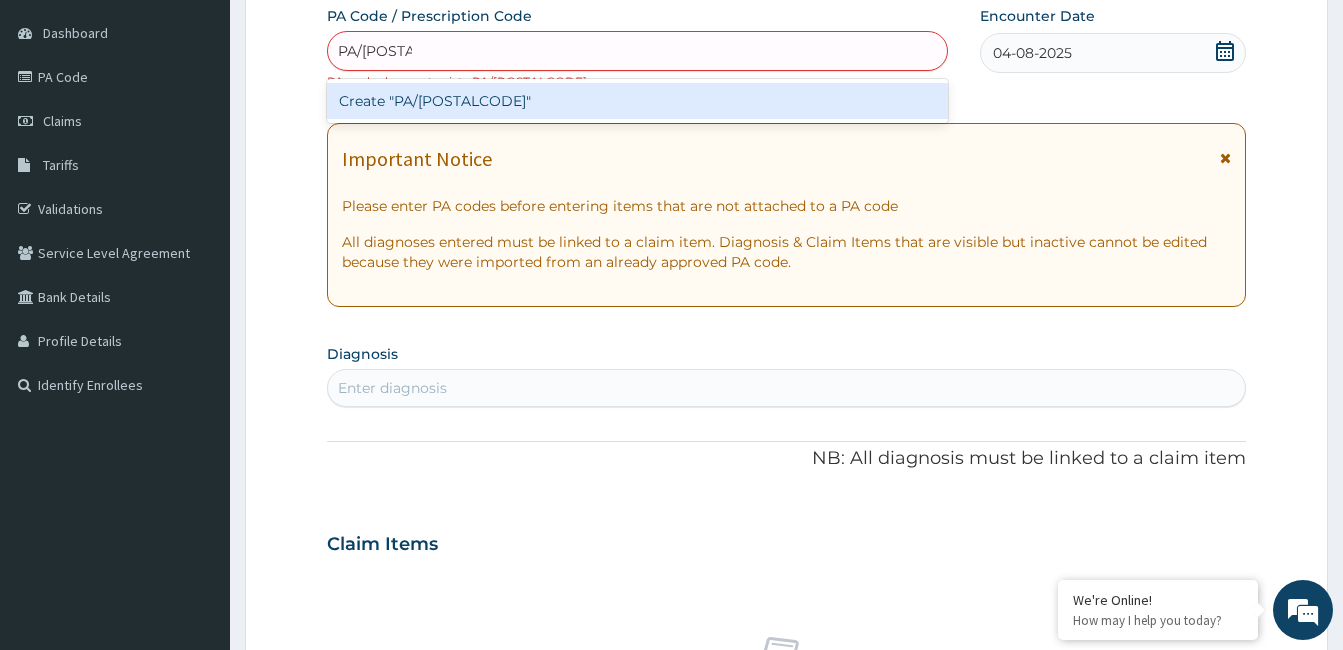 type on "PA/9684130" 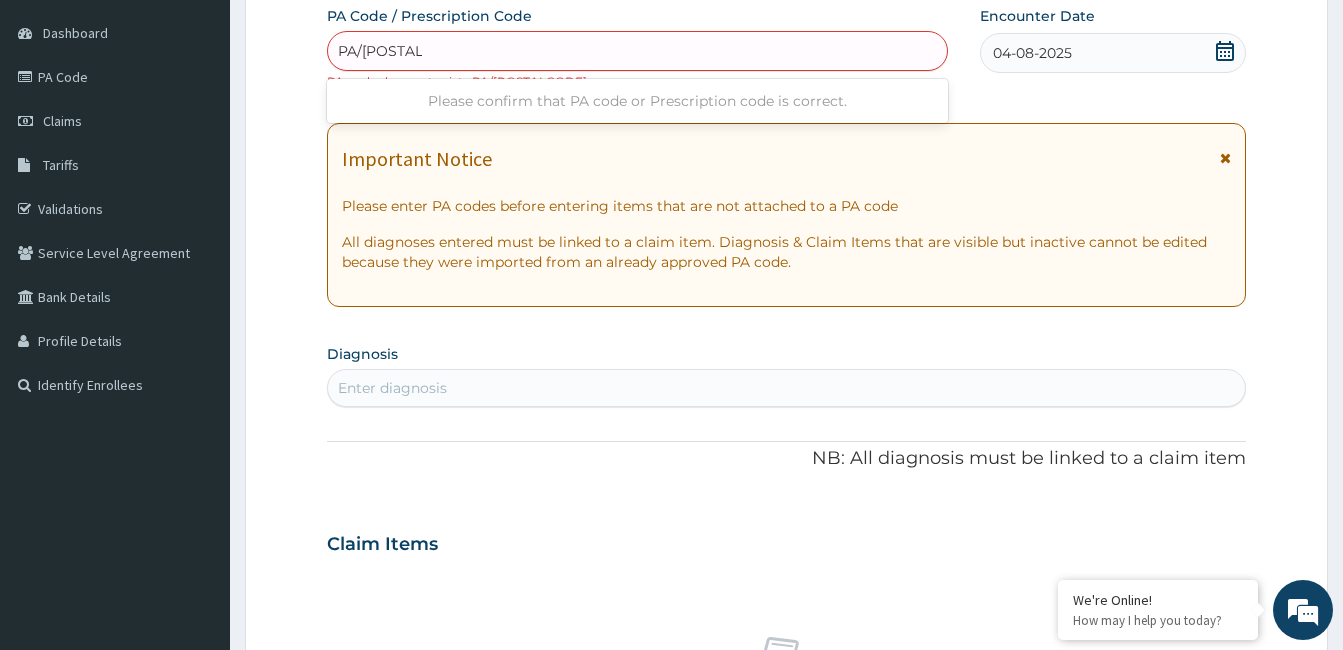 type 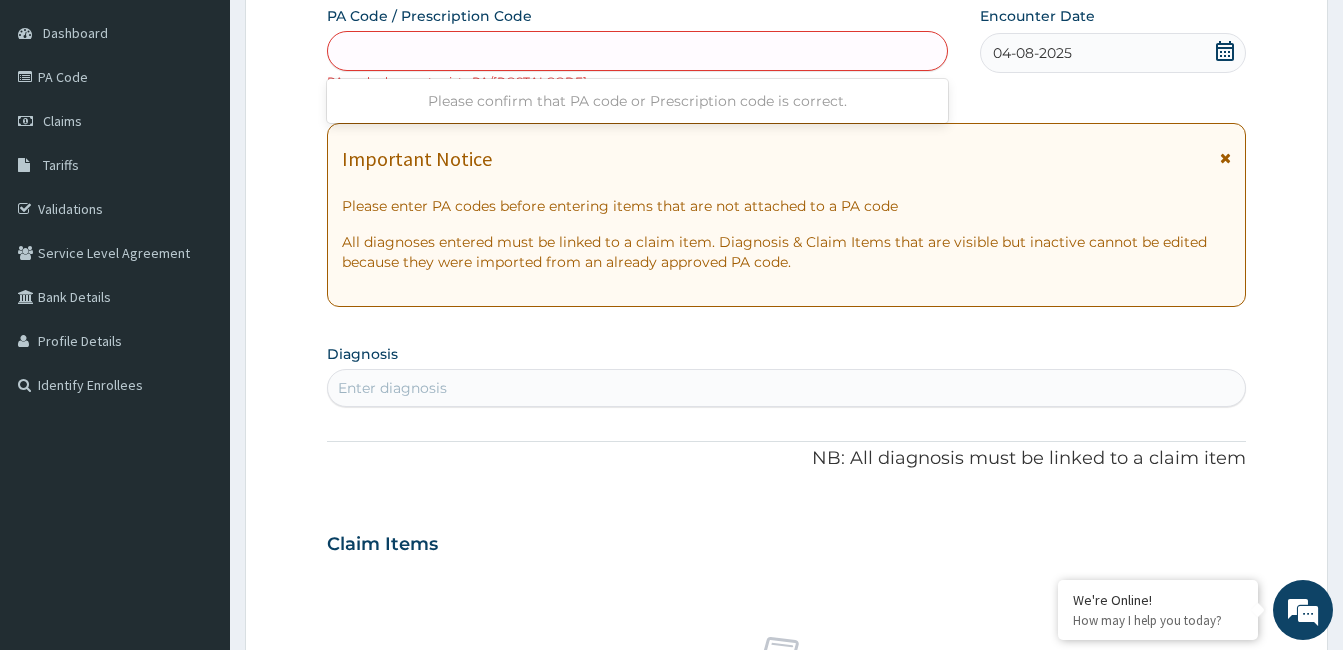 click on "PA/9684130" at bounding box center [637, 51] 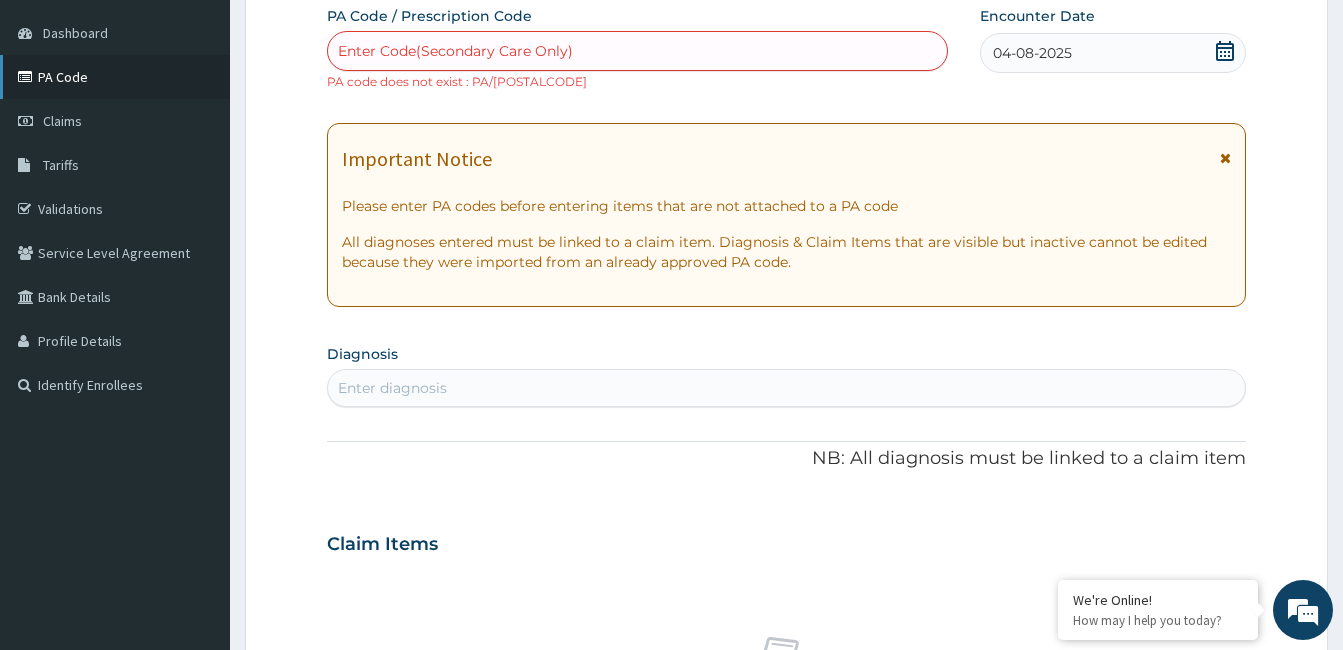 click on "PA Code" at bounding box center [115, 77] 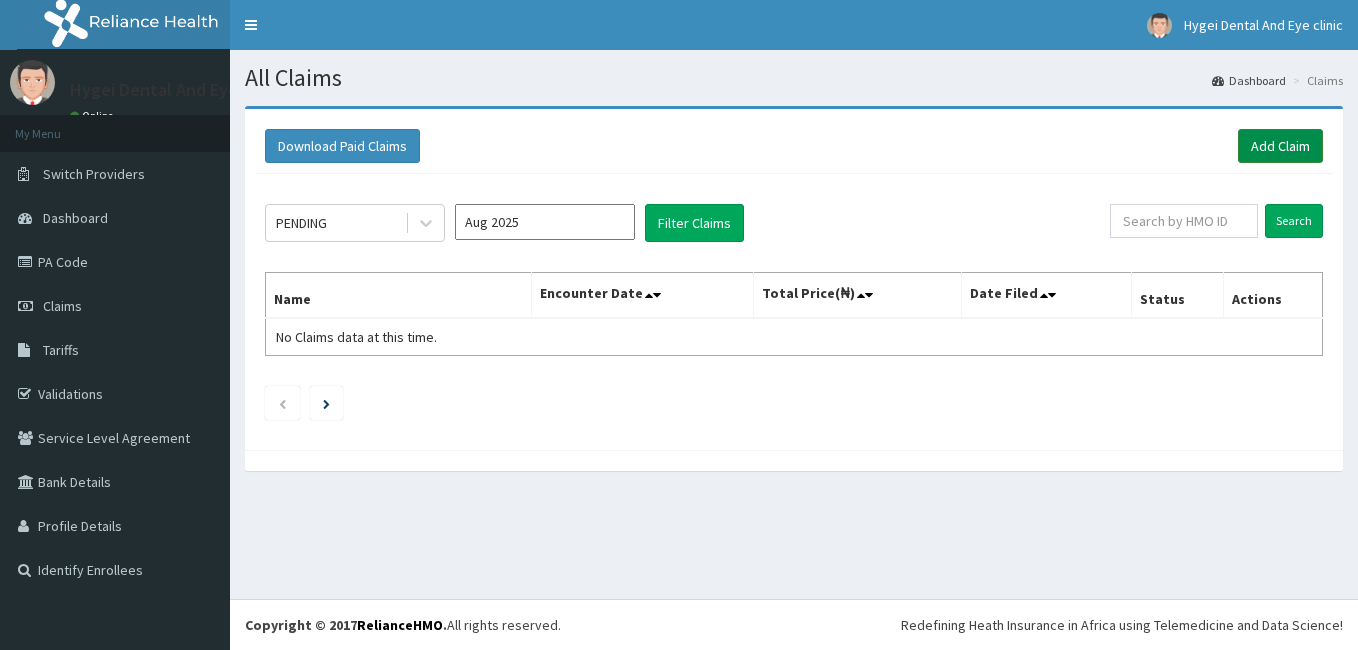 scroll, scrollTop: 0, scrollLeft: 0, axis: both 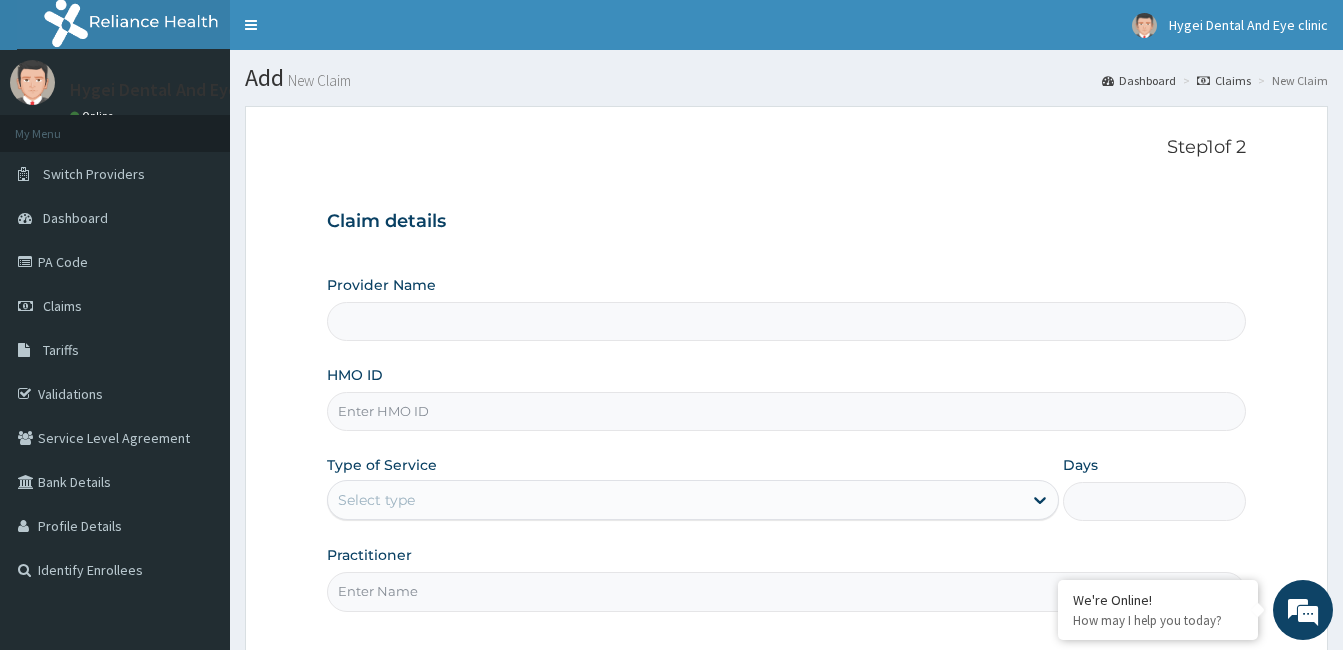 type on "Hygei Dental & Eye Clinic - Ikeja" 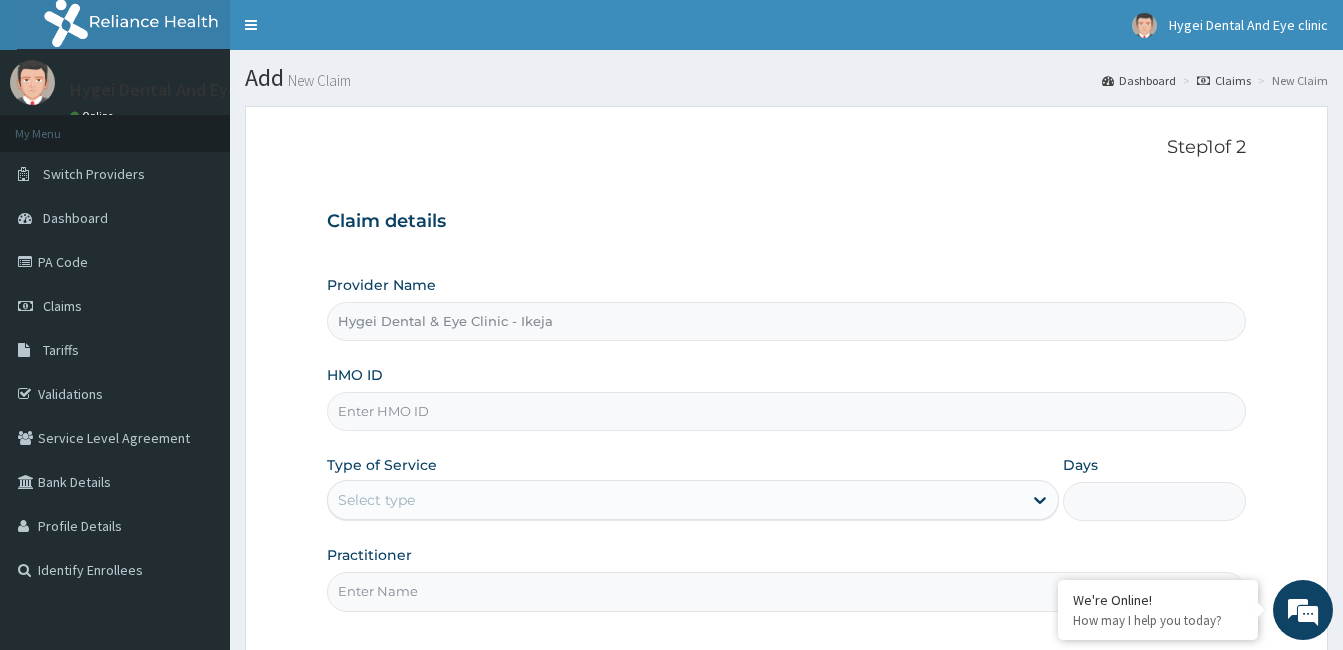 click on "HMO ID" at bounding box center (786, 411) 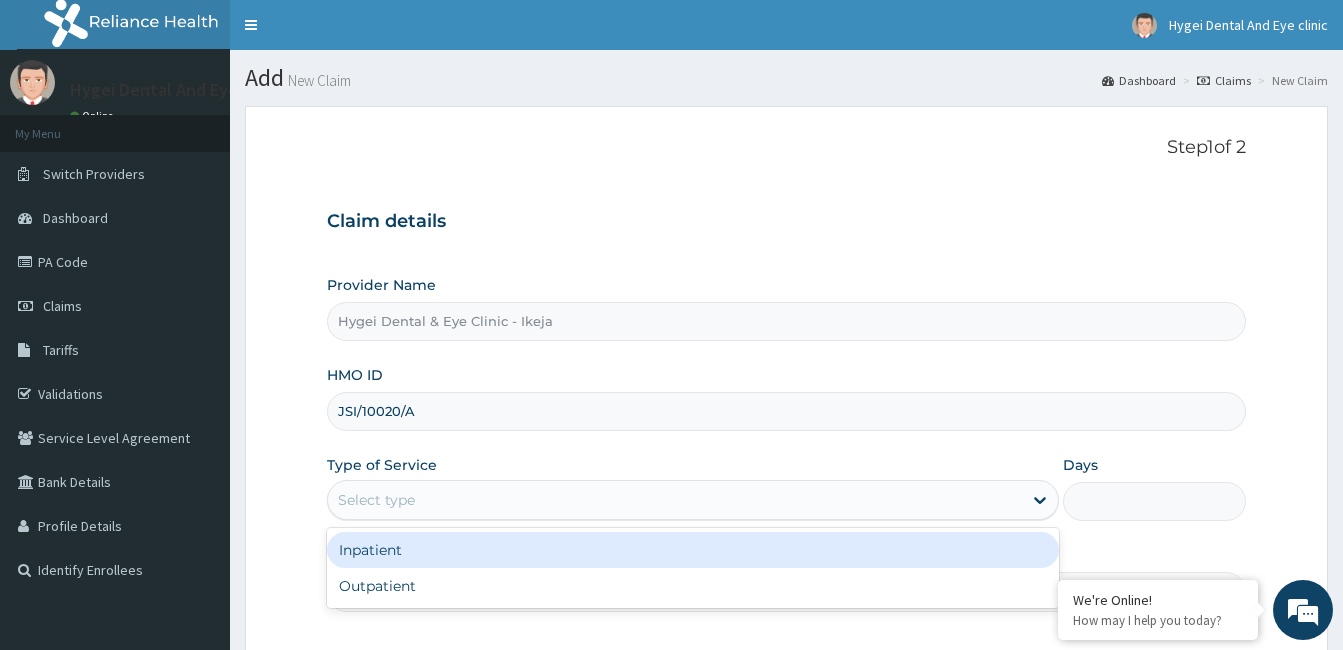 click on "Select type" at bounding box center (675, 500) 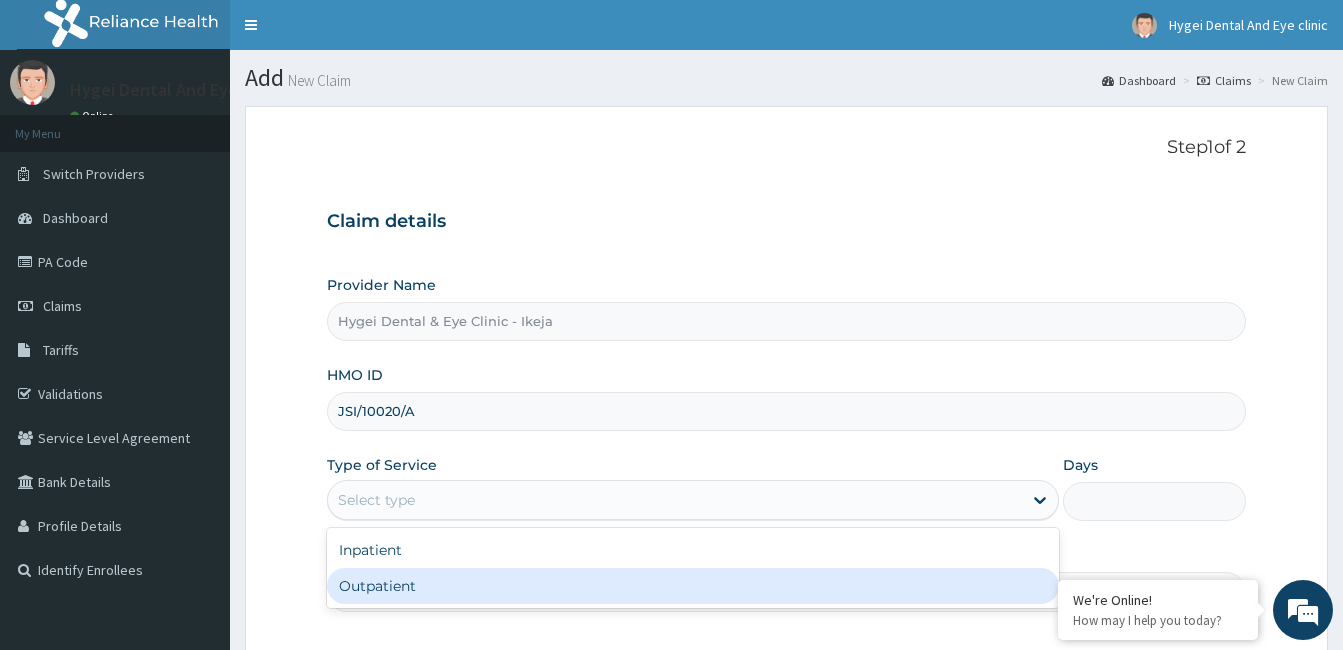 click on "Outpatient" at bounding box center (693, 586) 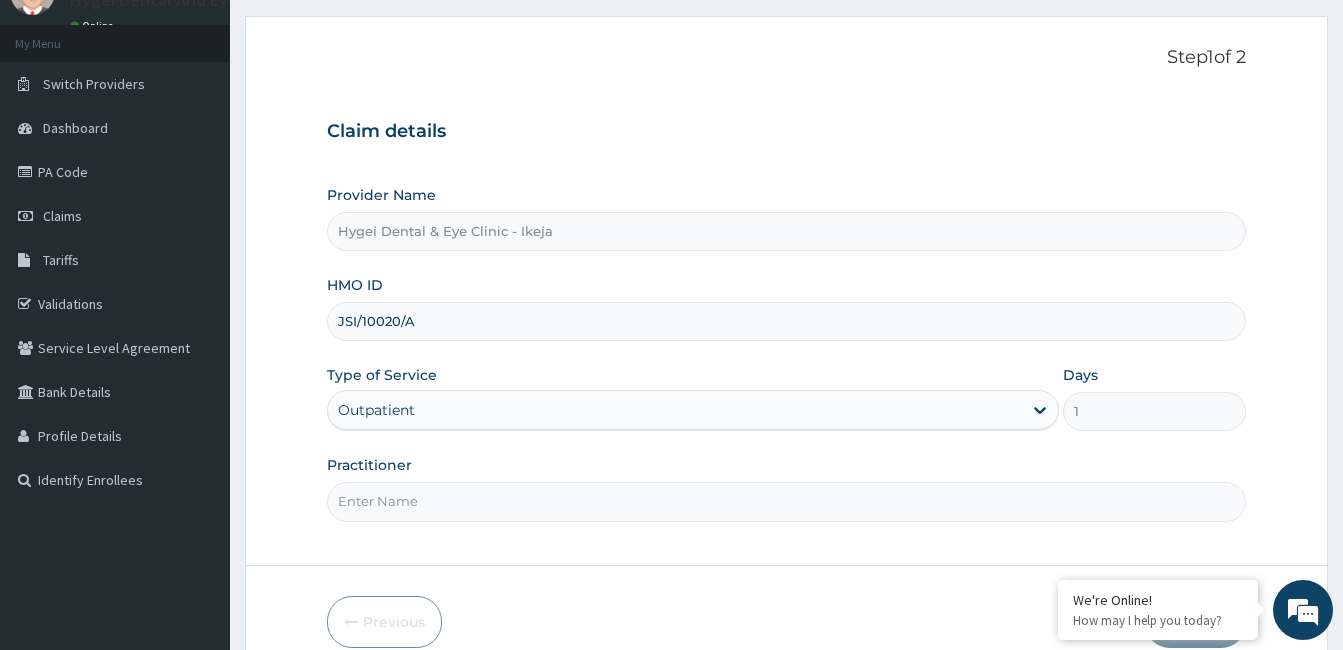 scroll, scrollTop: 109, scrollLeft: 0, axis: vertical 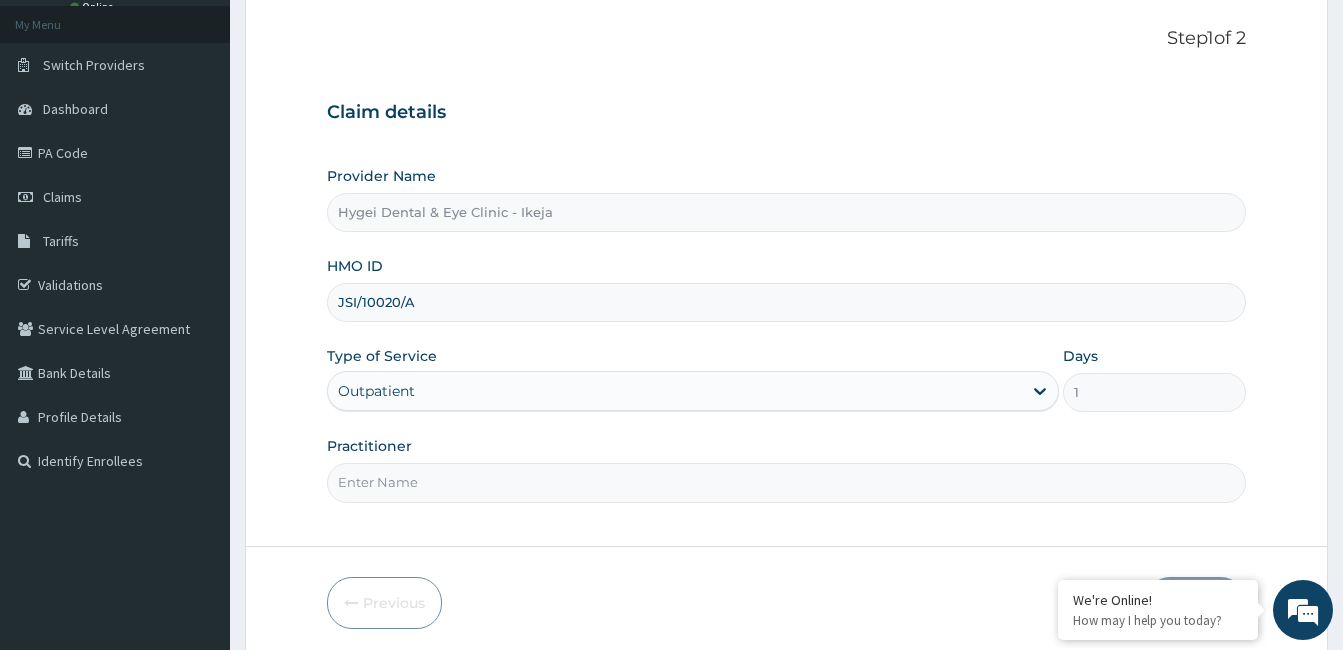 click on "Practitioner" at bounding box center (786, 482) 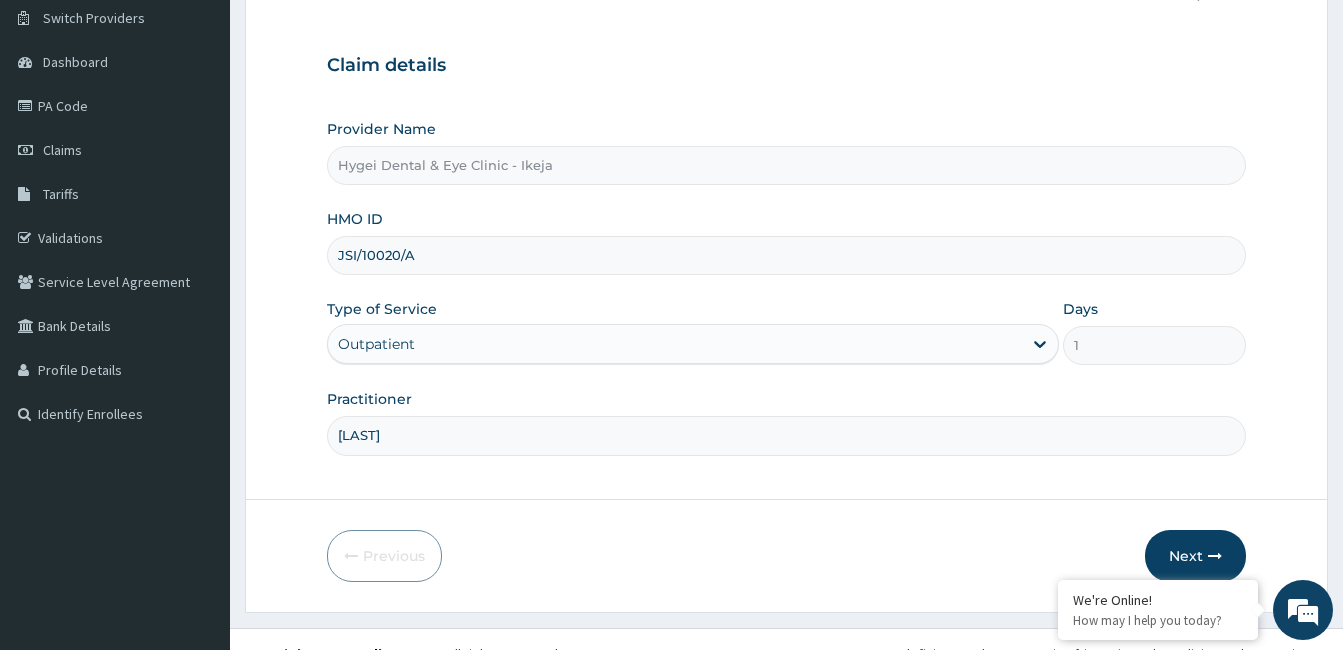scroll, scrollTop: 185, scrollLeft: 0, axis: vertical 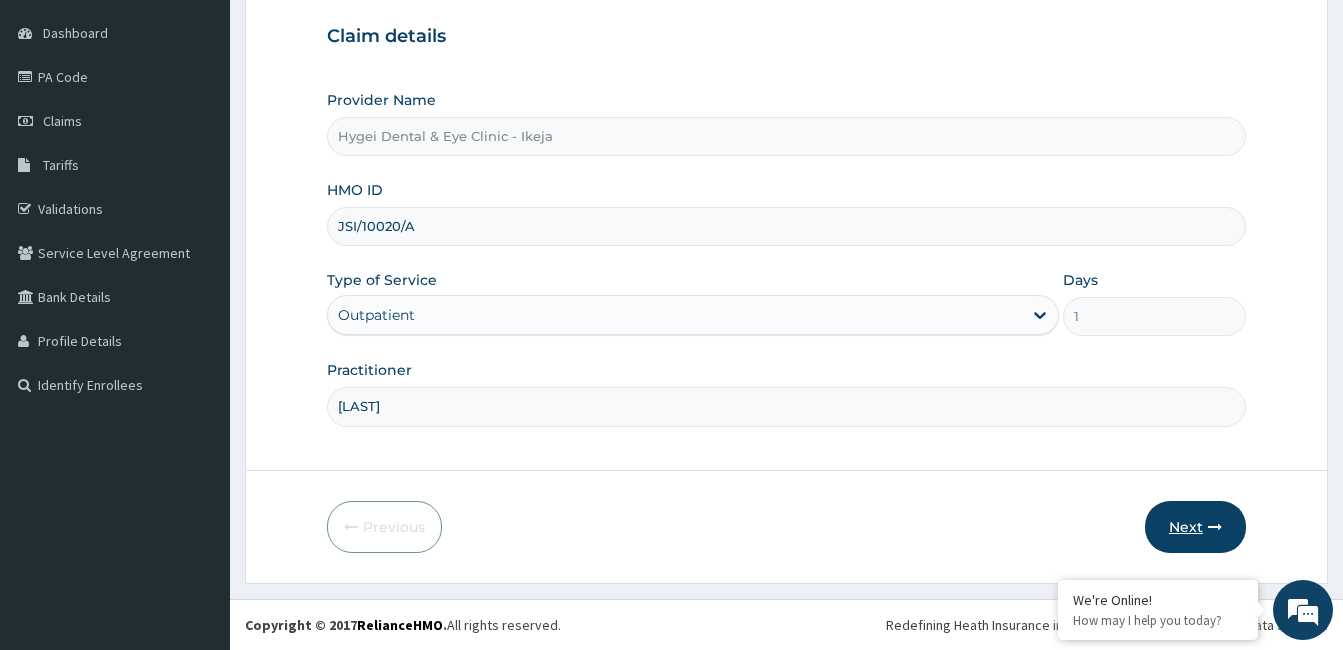 click on "Next" at bounding box center (1195, 527) 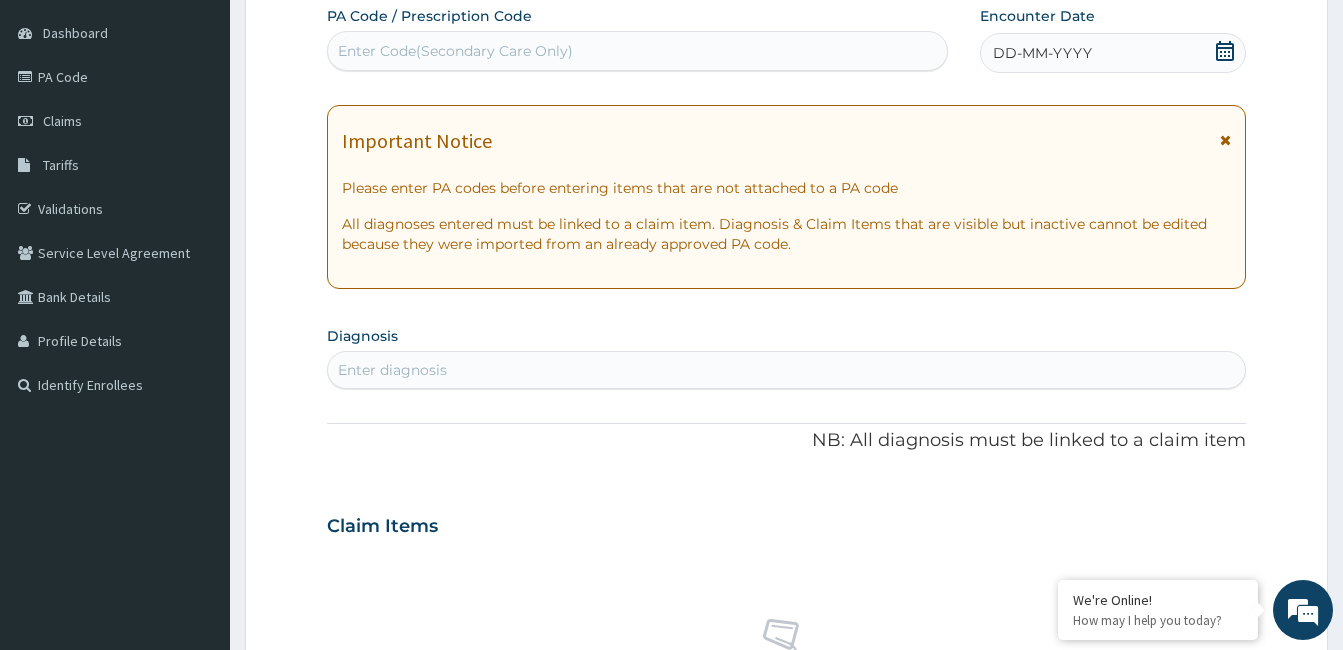 click on "Enter Code(Secondary Care Only)" at bounding box center (455, 51) 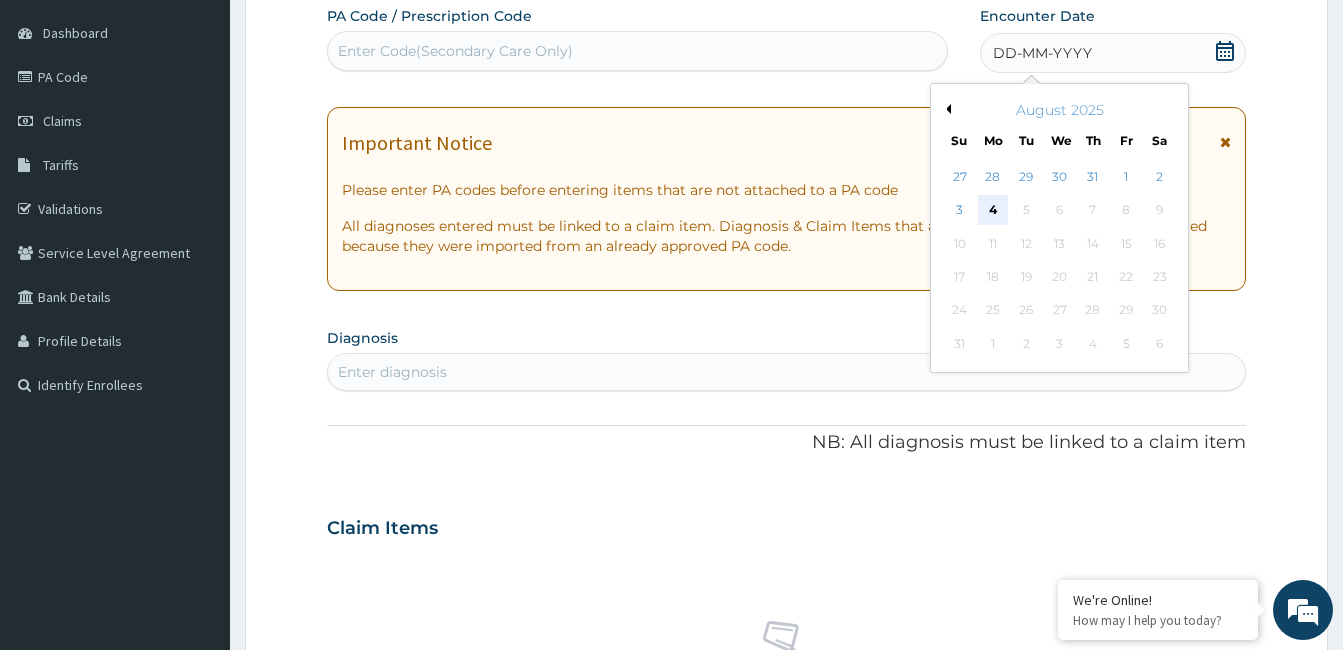 click on "4" at bounding box center [993, 211] 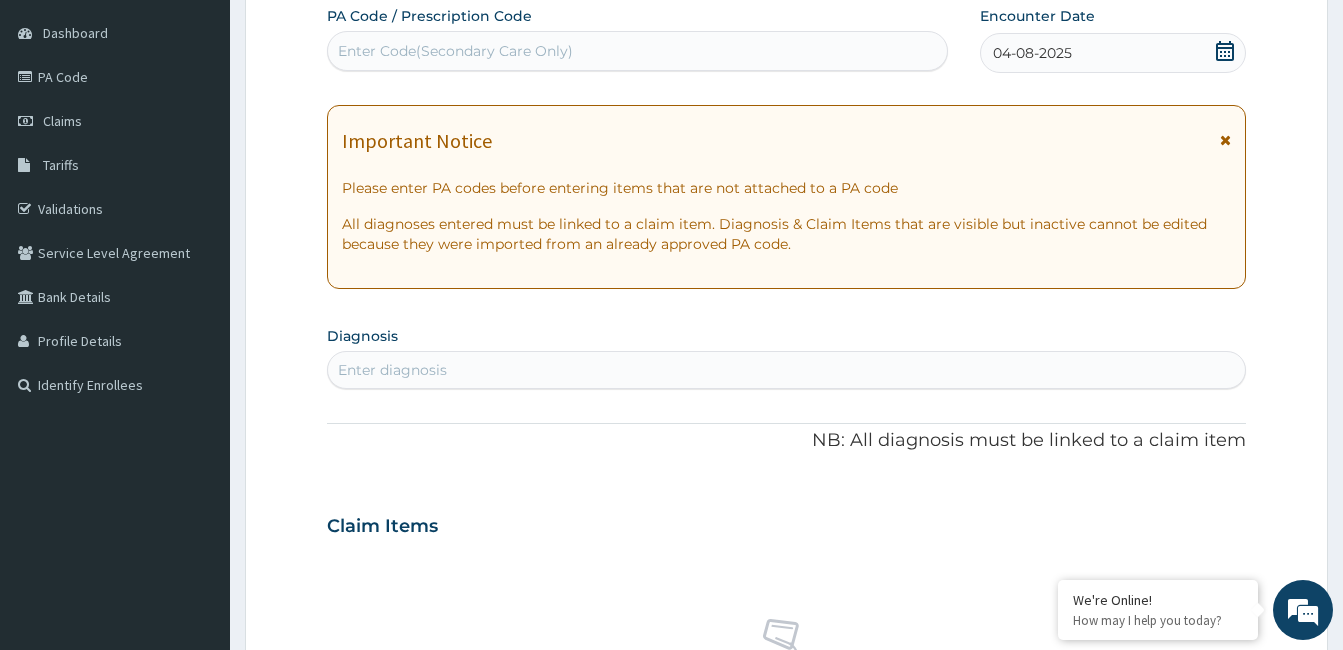 click on "Enter Code(Secondary Care Only)" at bounding box center [637, 51] 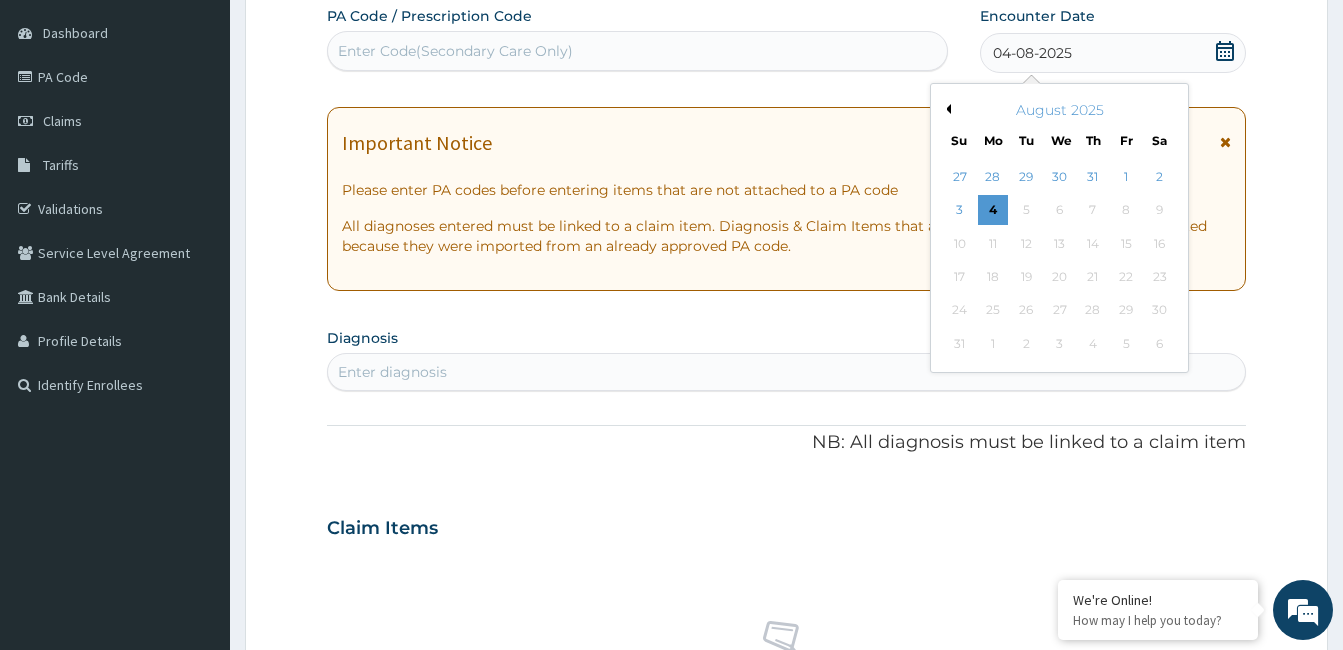 drag, startPoint x: 1166, startPoint y: 171, endPoint x: 1155, endPoint y: 158, distance: 17.029387 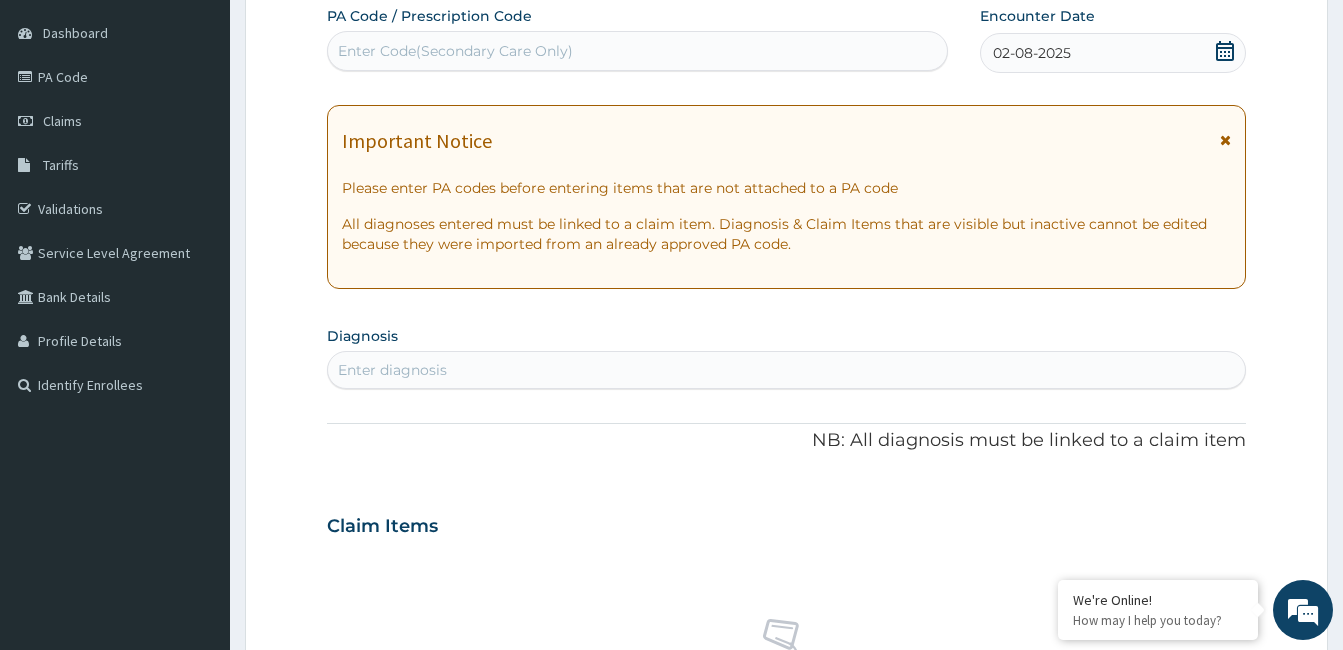 click on "Enter Code(Secondary Care Only)" at bounding box center (637, 51) 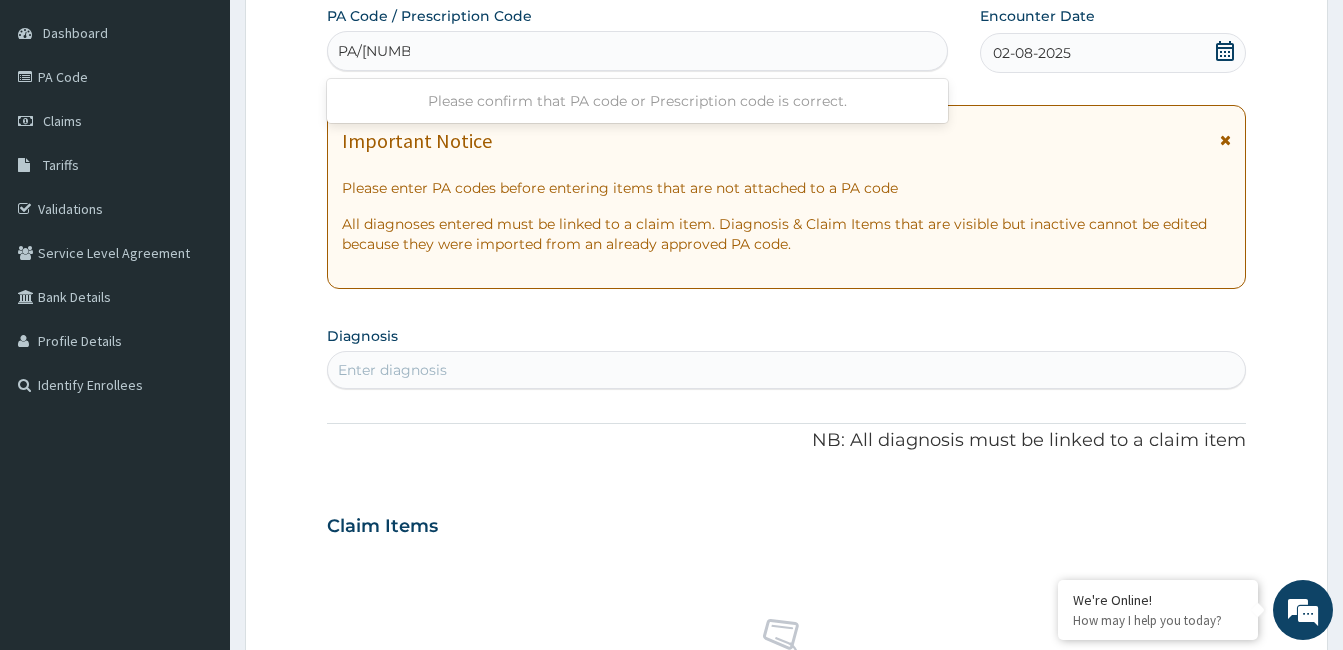 type on "PA/9684B0" 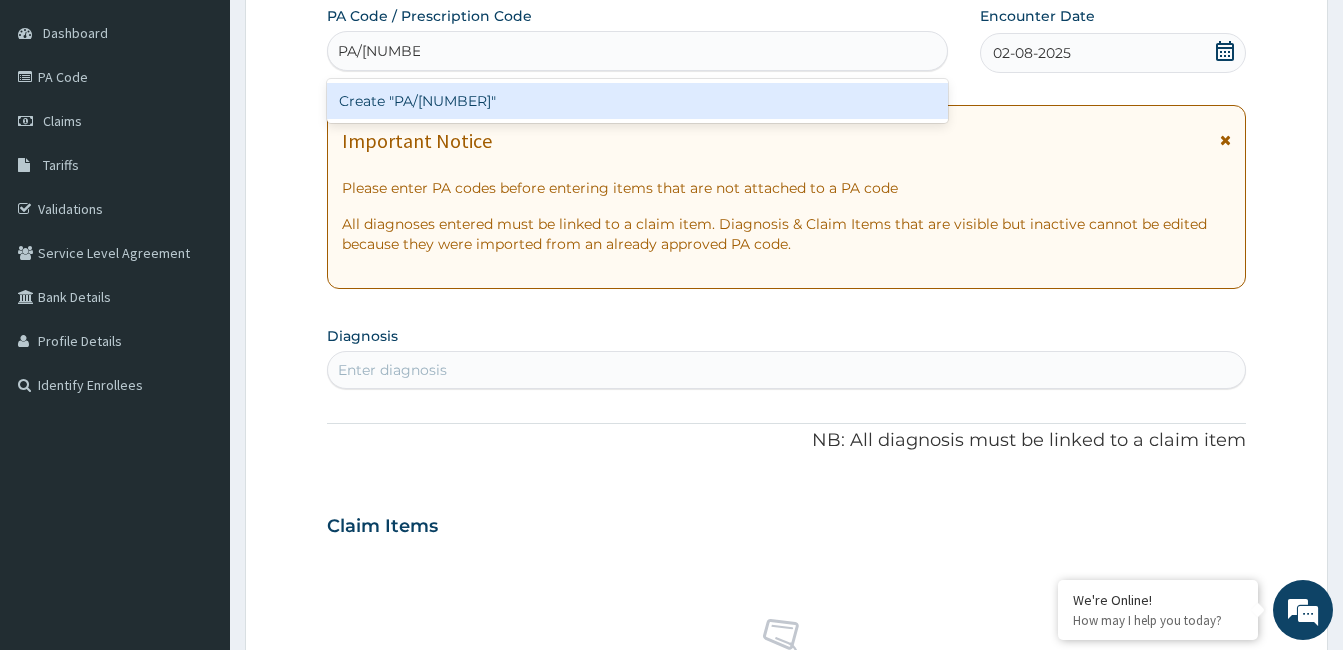 click on "Create "PA/9684B0"" at bounding box center [637, 101] 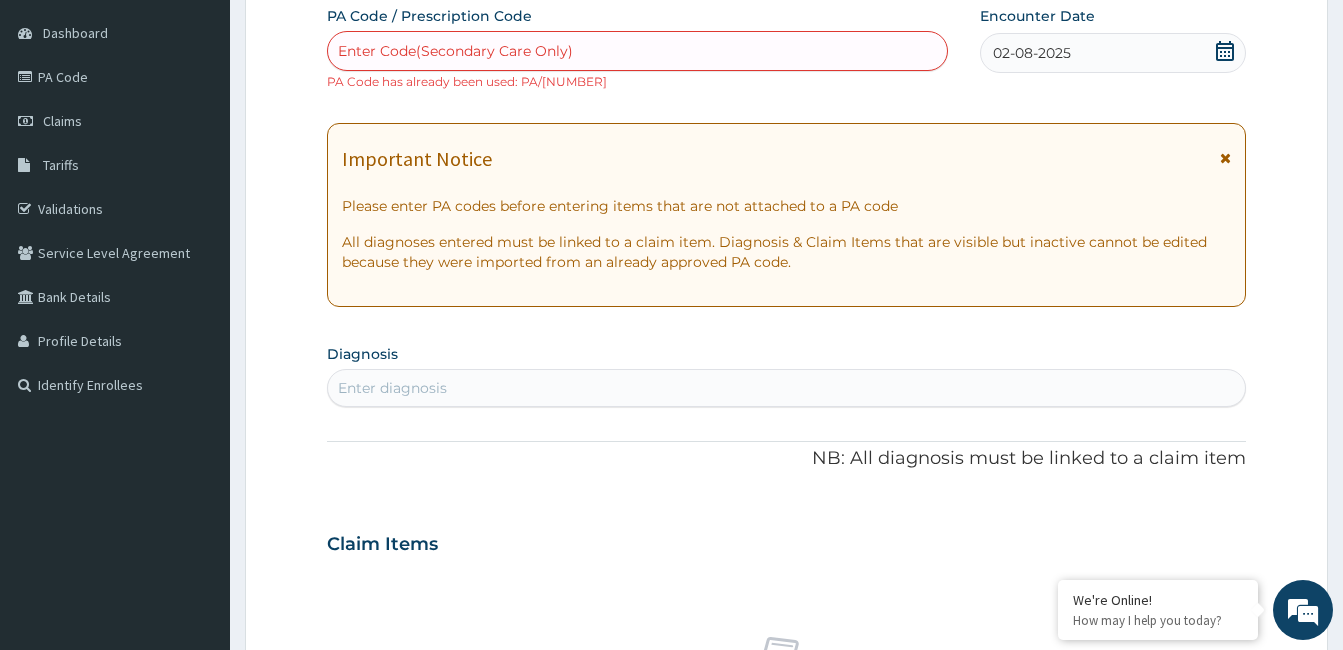 click on "Enter Code(Secondary Care Only)" at bounding box center (455, 51) 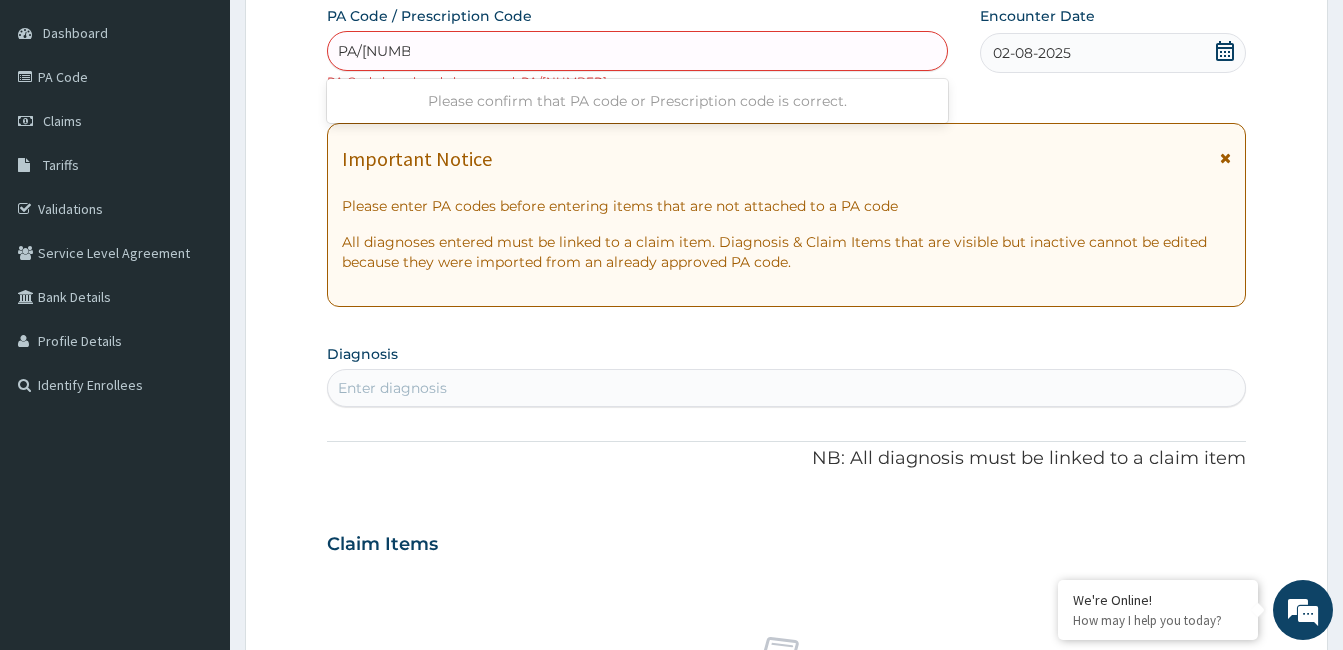 type on "PA/9684BO" 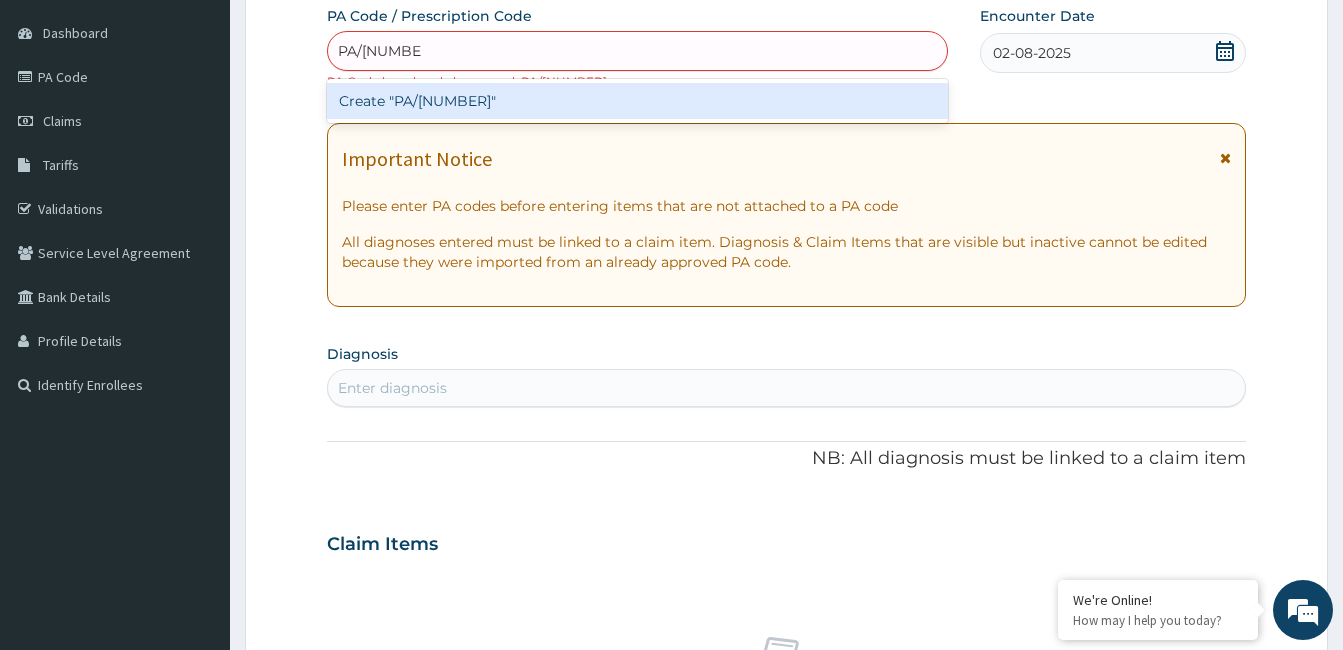 click on "Create "PA/9684BO"" at bounding box center (637, 101) 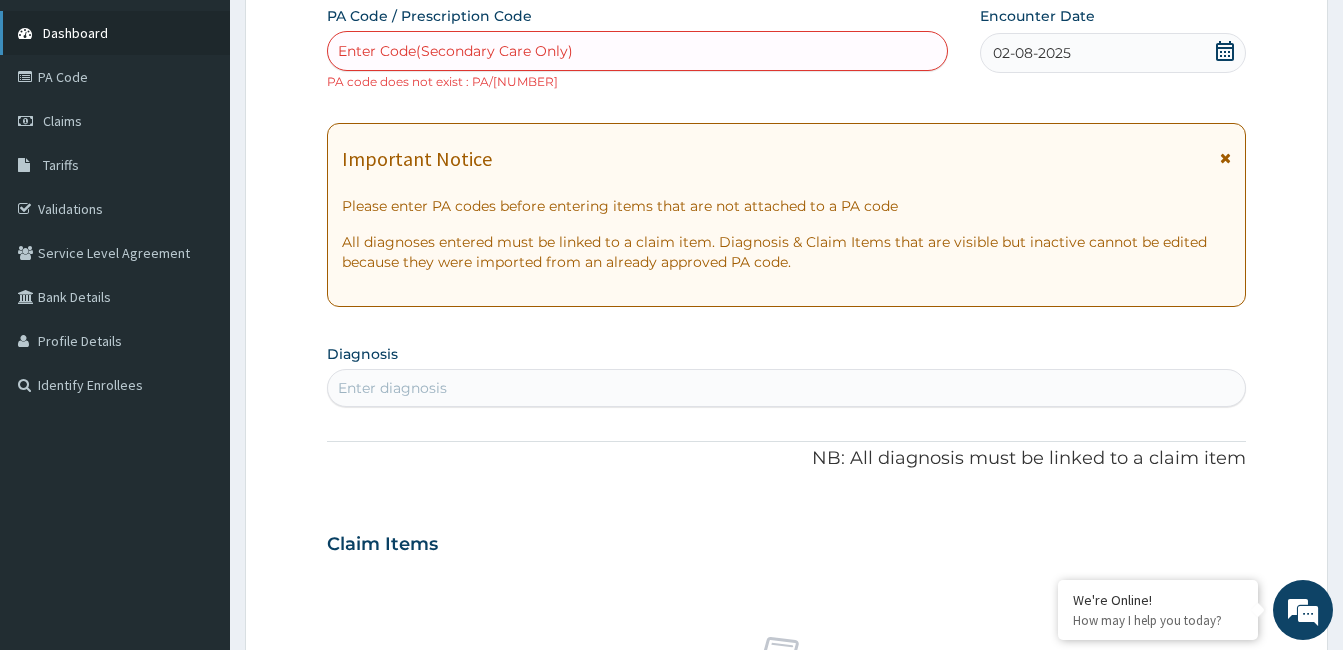click on "Dashboard" at bounding box center [75, 33] 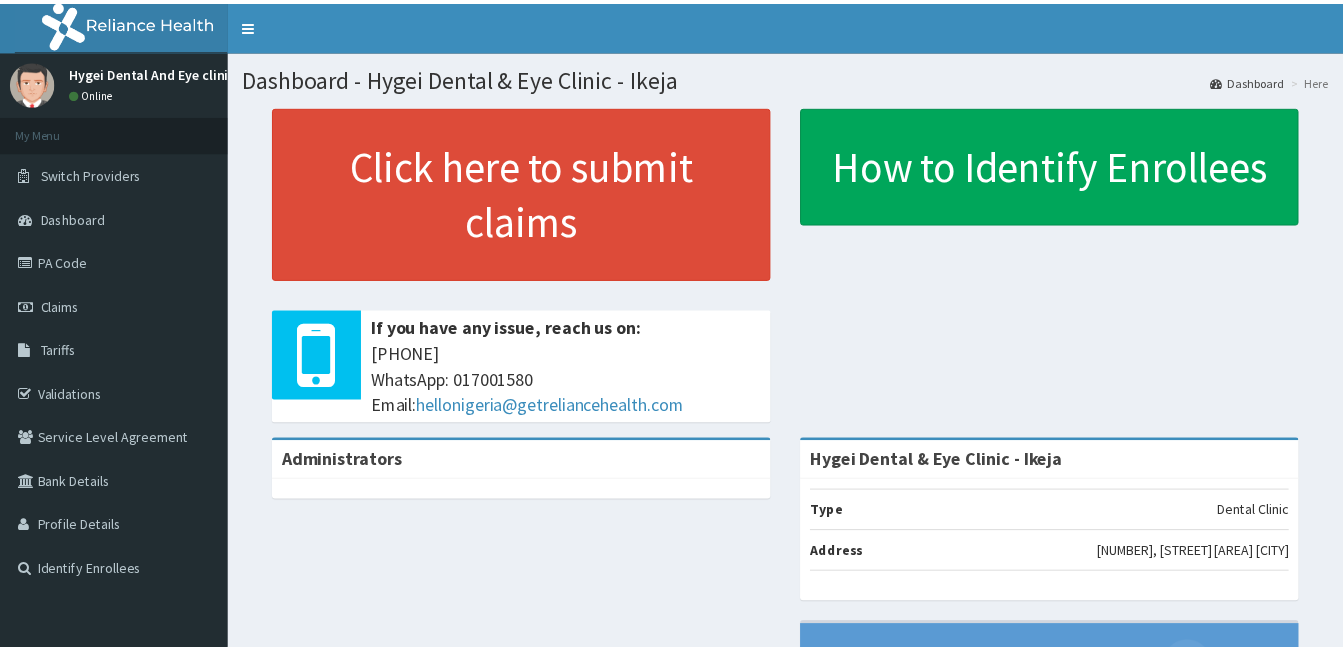 scroll, scrollTop: 0, scrollLeft: 0, axis: both 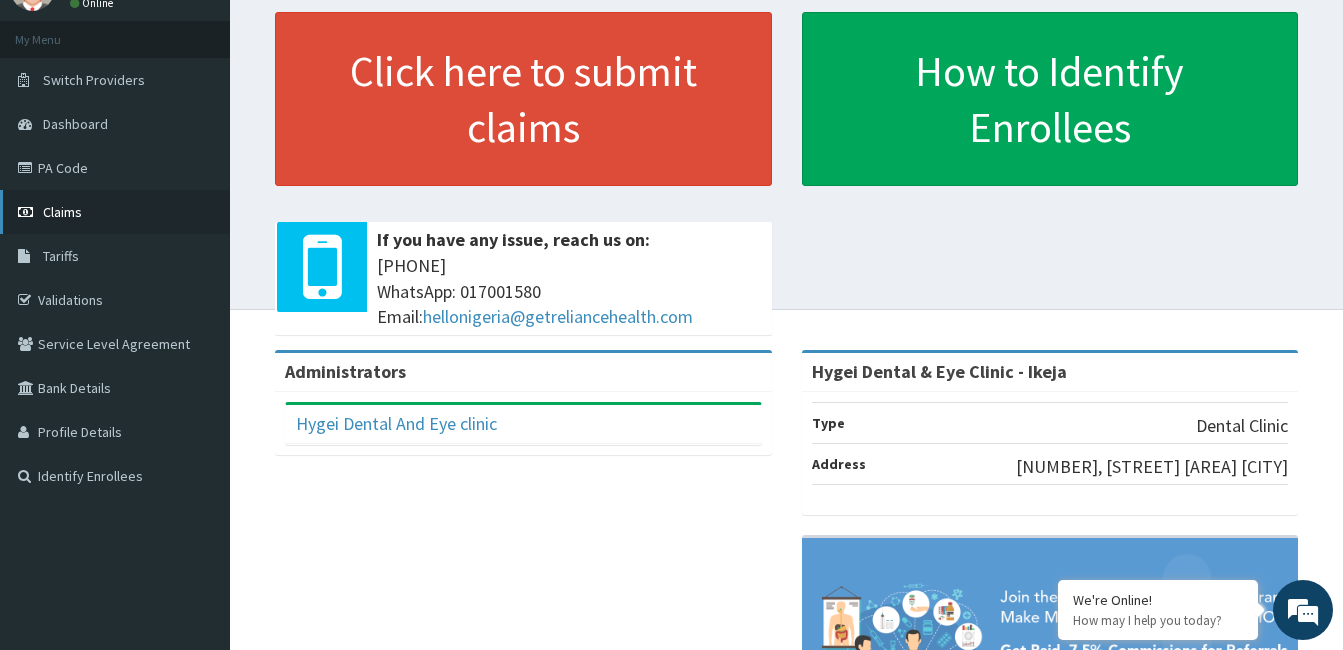 click at bounding box center [28, 212] 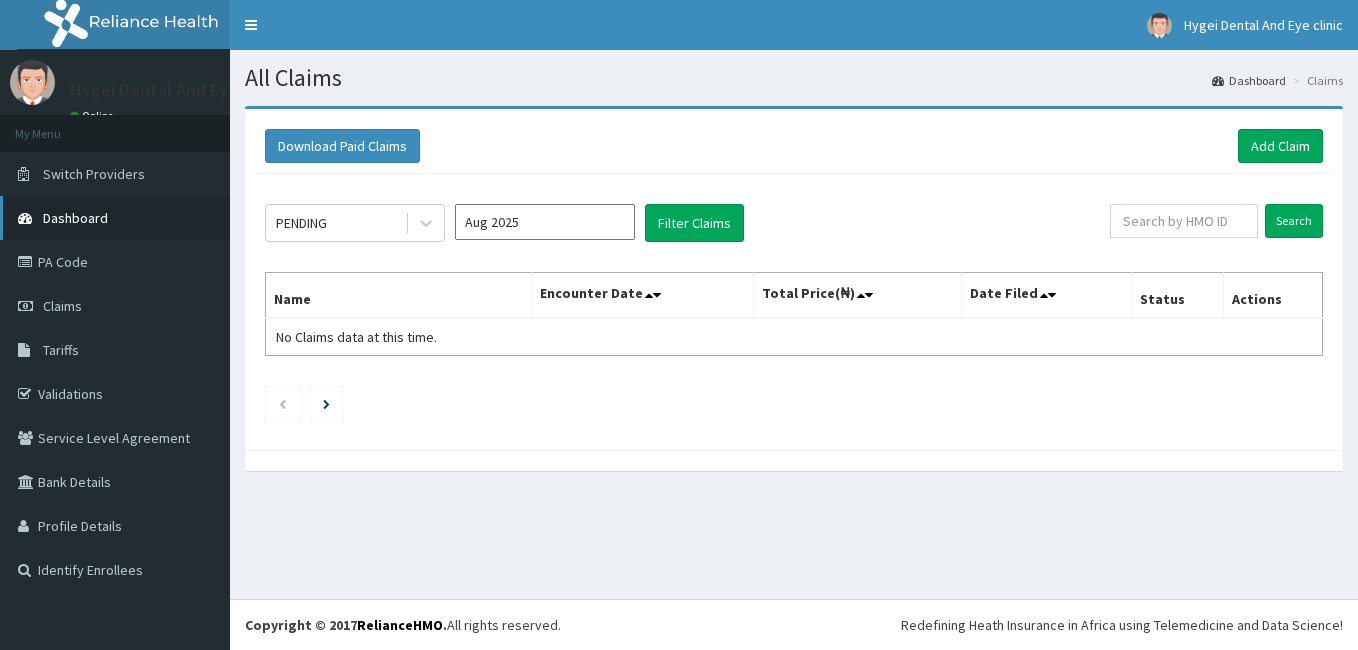 scroll, scrollTop: 0, scrollLeft: 0, axis: both 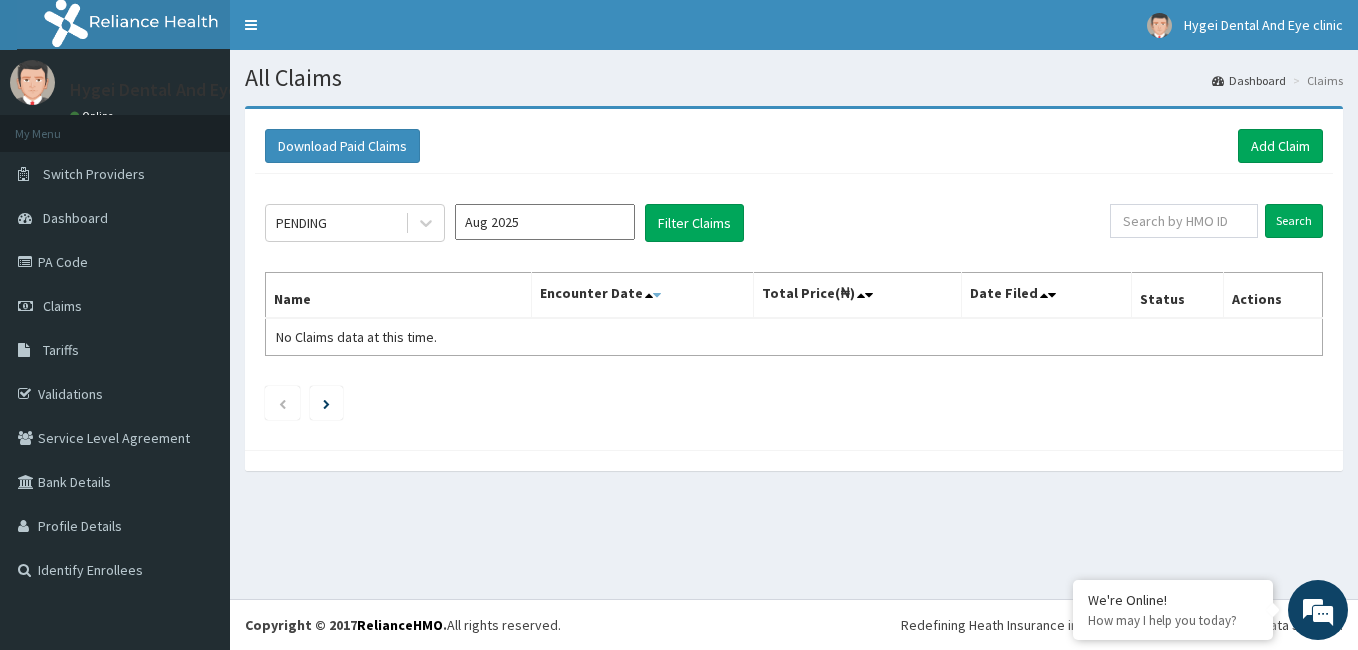 click at bounding box center (657, 295) 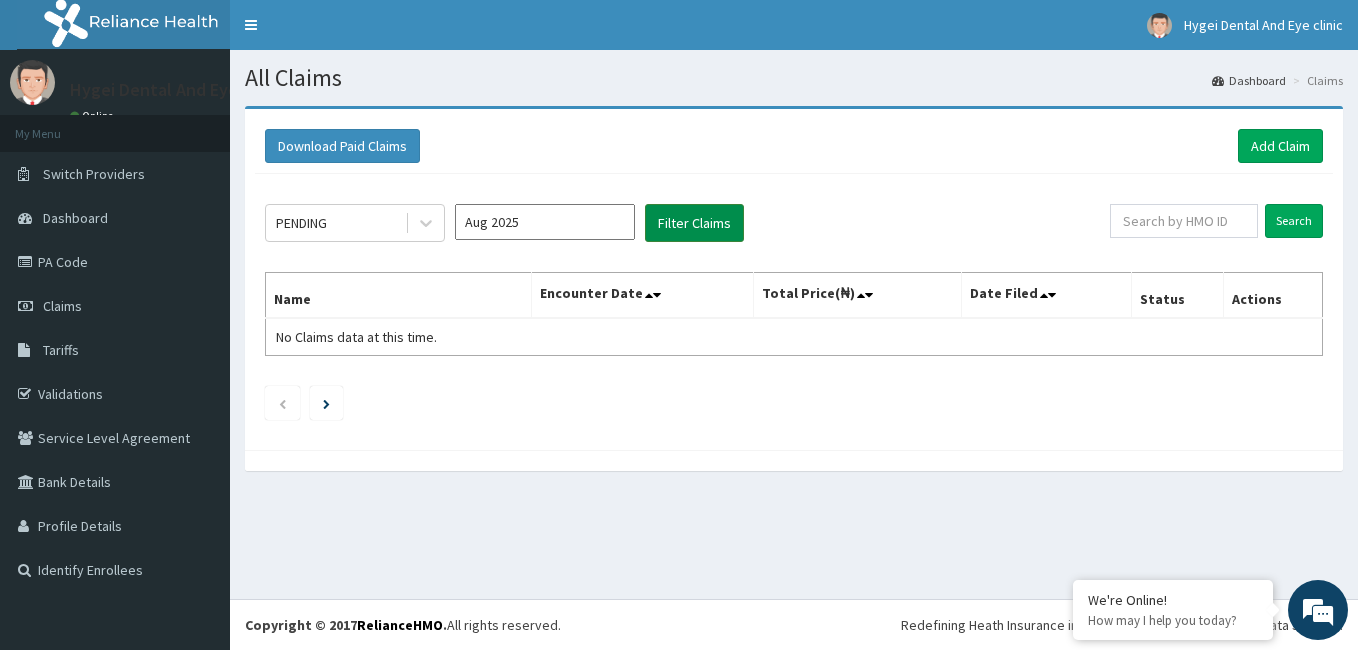 click on "Filter Claims" at bounding box center [694, 223] 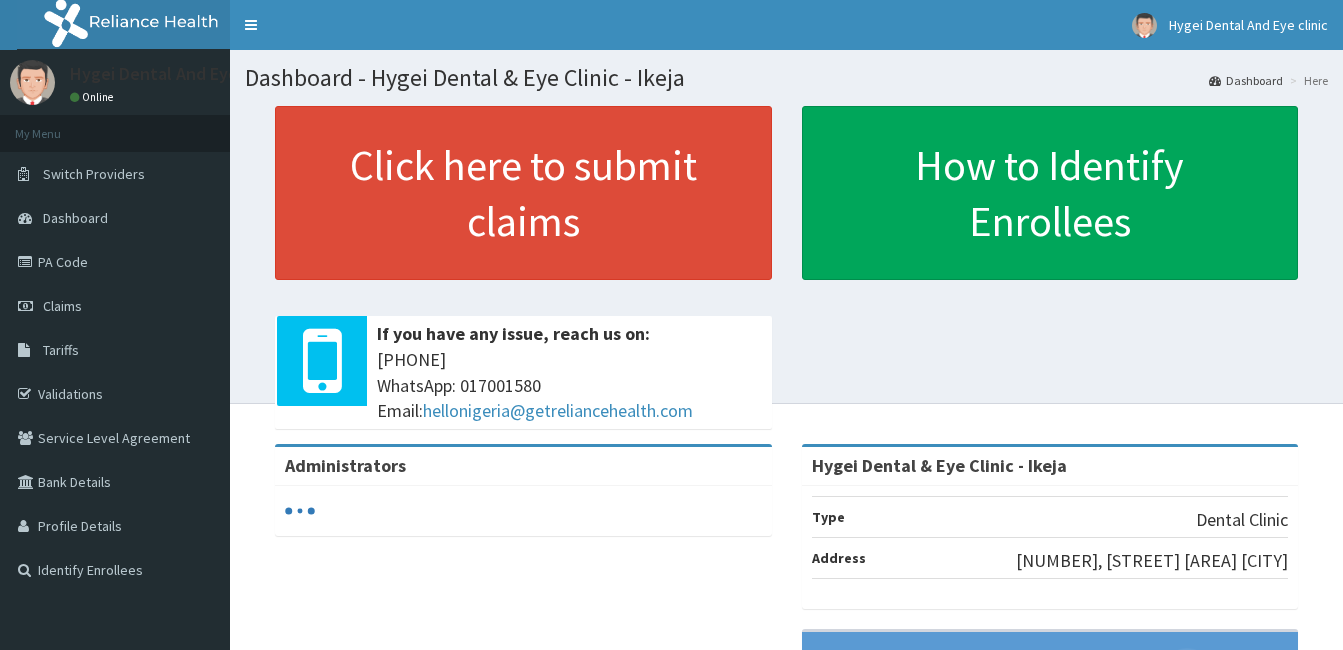 scroll, scrollTop: 0, scrollLeft: 0, axis: both 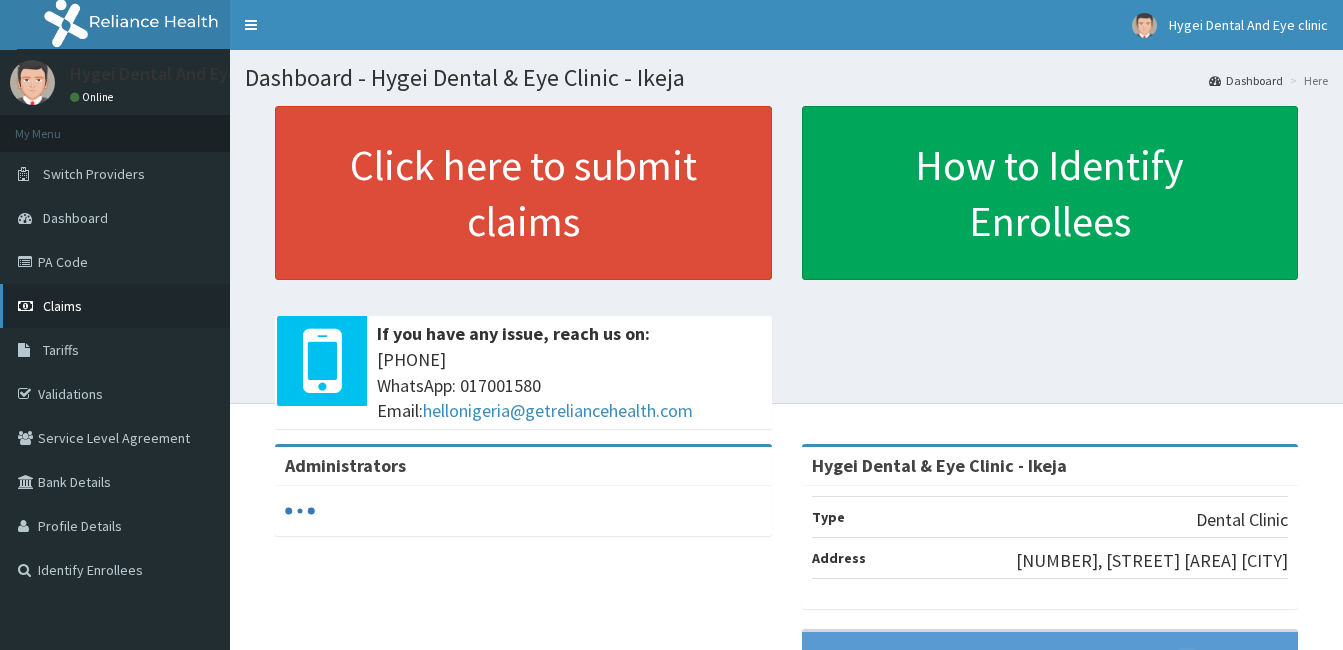 drag, startPoint x: 0, startPoint y: 0, endPoint x: 107, endPoint y: 291, distance: 310.04837 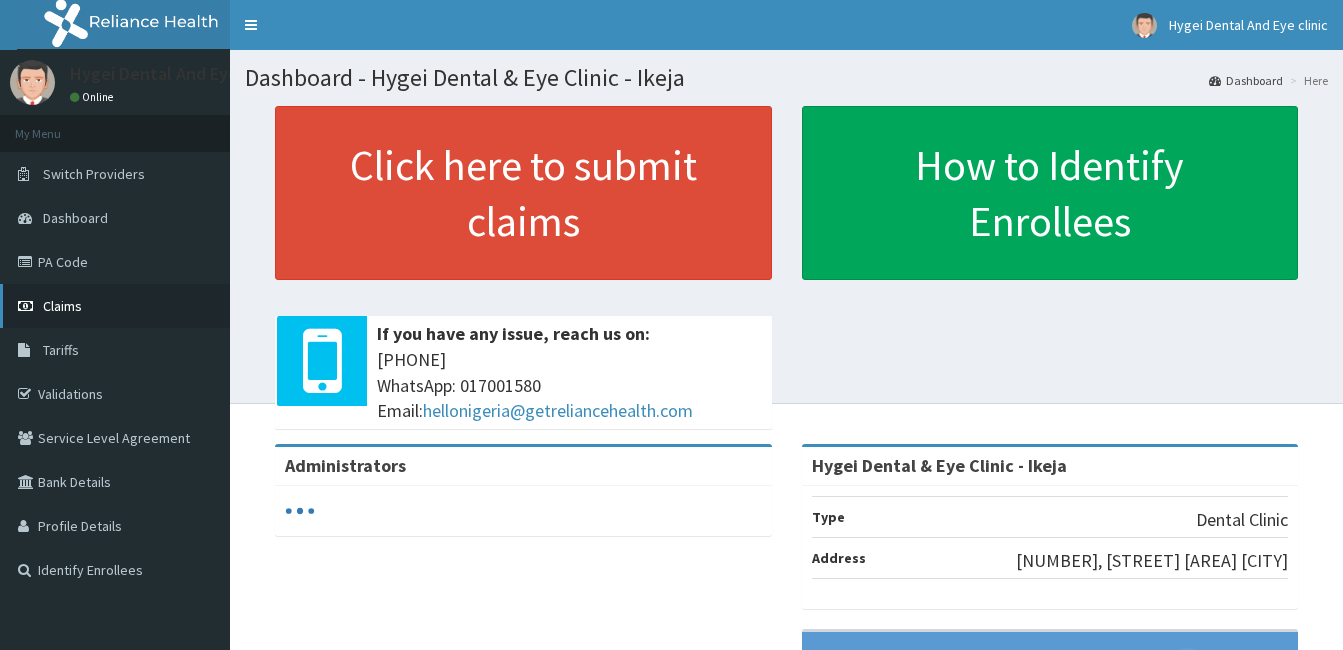 click on "Claims" at bounding box center [115, 306] 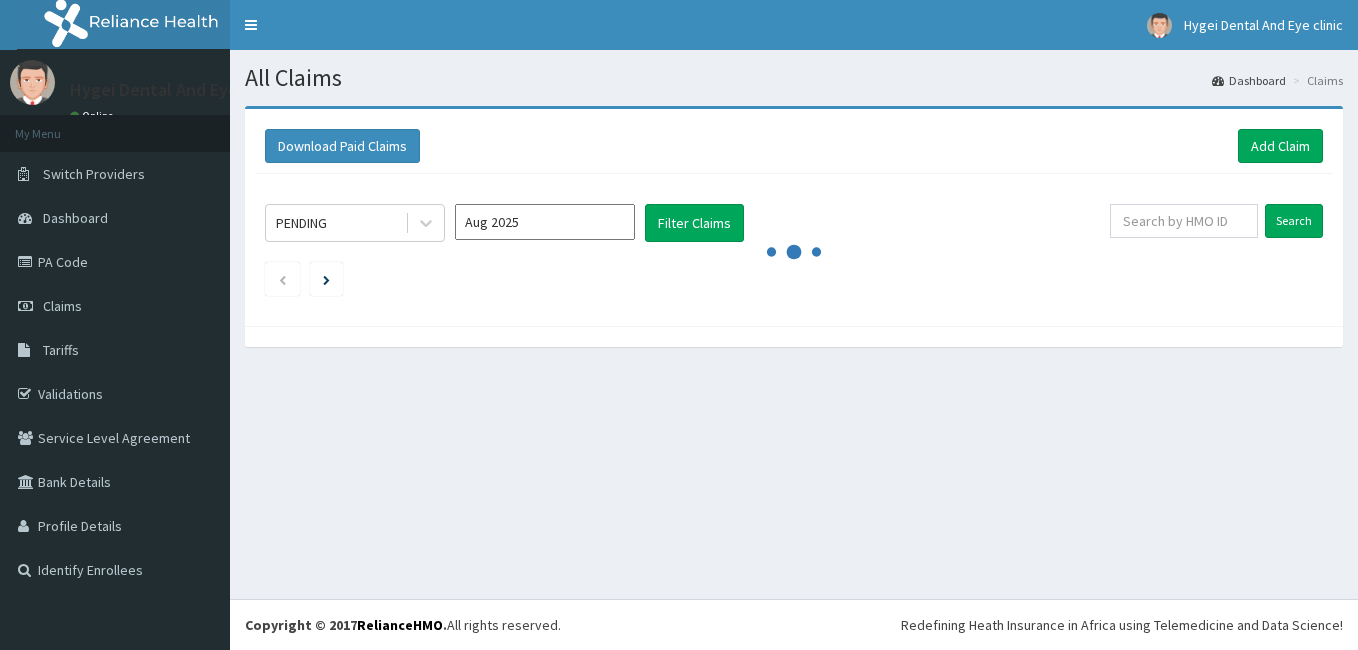 scroll, scrollTop: 0, scrollLeft: 0, axis: both 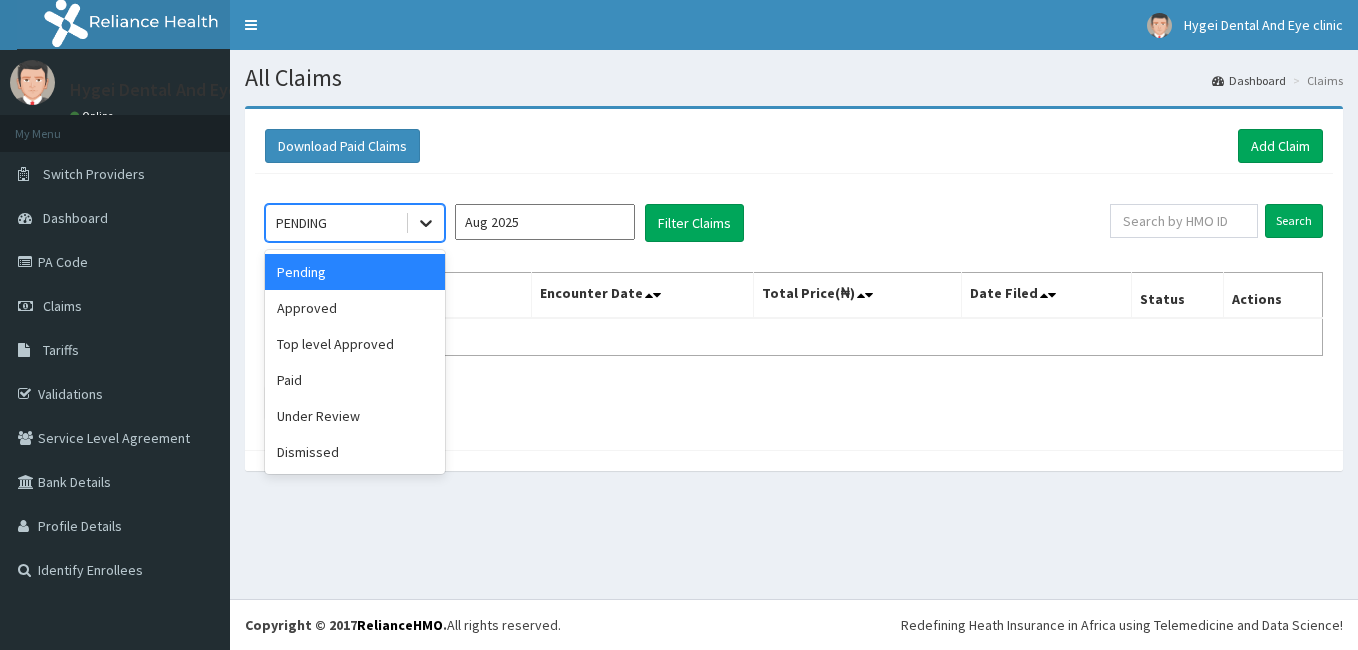 click 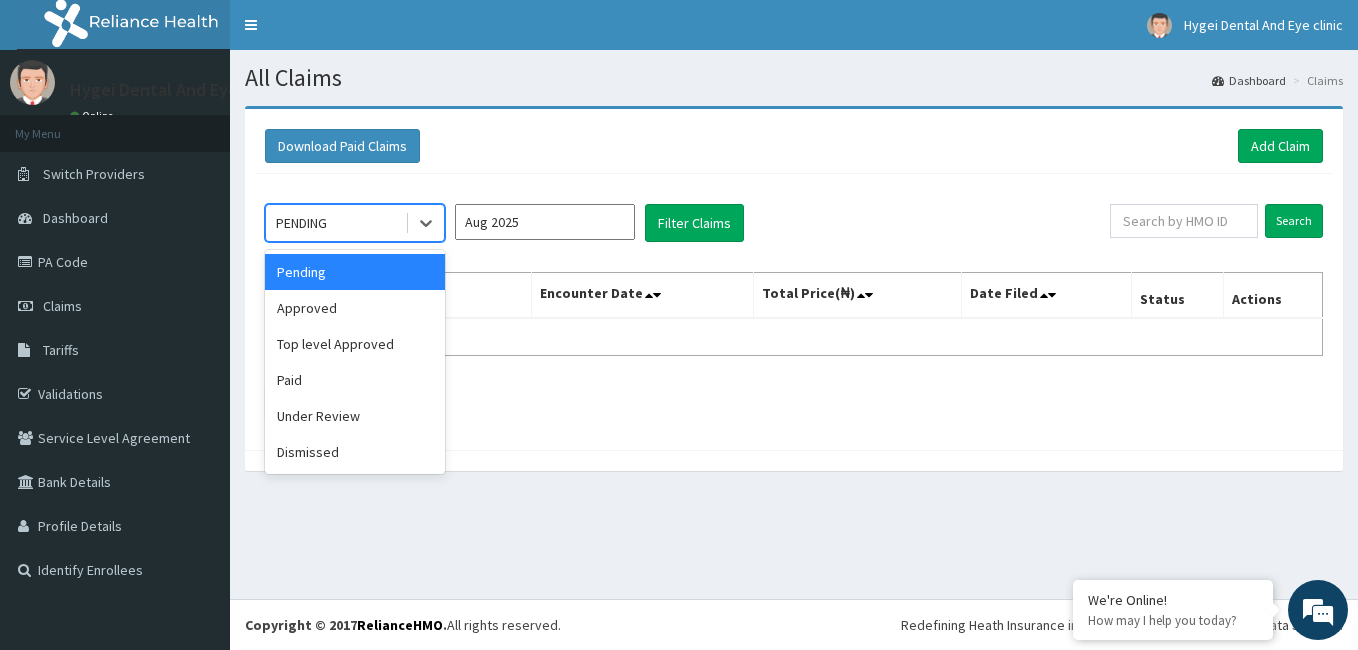 click on "option Pending focused, 1 of 6. 6 results available. Use Up and Down to choose options, press Enter to select the currently focused option, press Escape to exit the menu, press Tab to select the option and exit the menu. PENDING Pending Approved Top level Approved Paid Under Review Dismissed Aug 2025 Filter Claims Search Name Encounter Date Total Price(₦) Date Filed Status Actions No Claims data at this time." 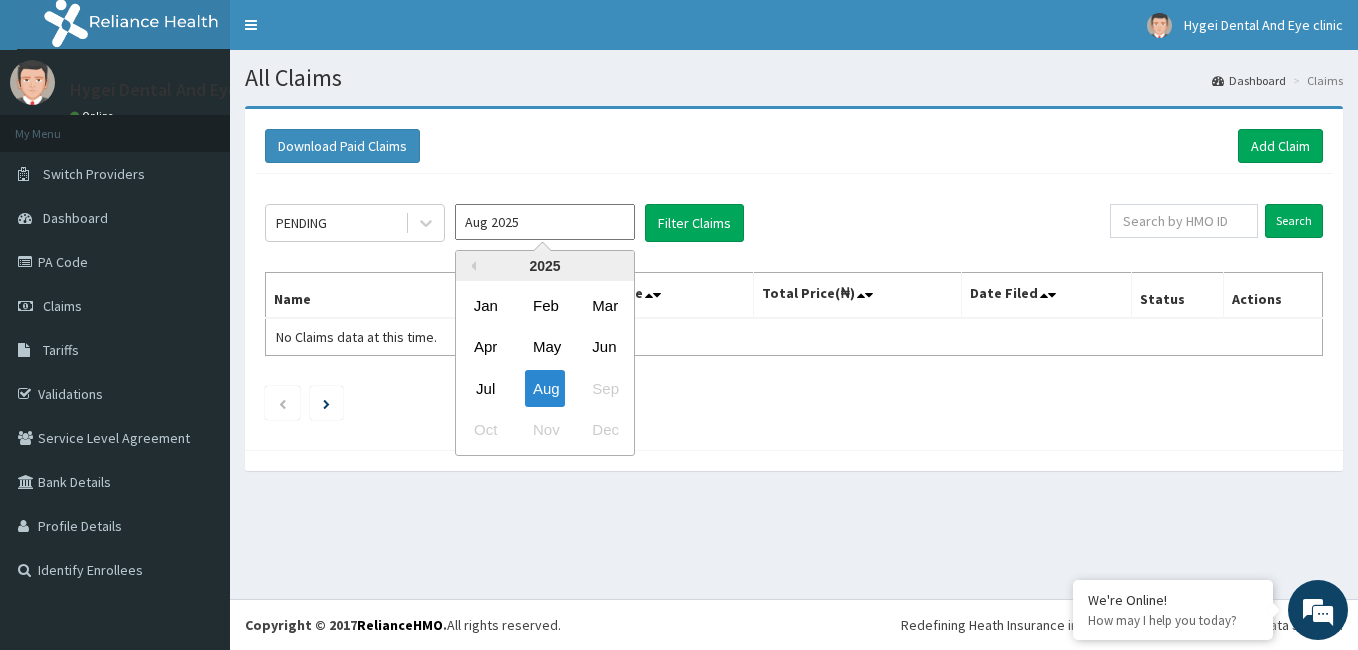 click on "Aug 2025" at bounding box center [545, 222] 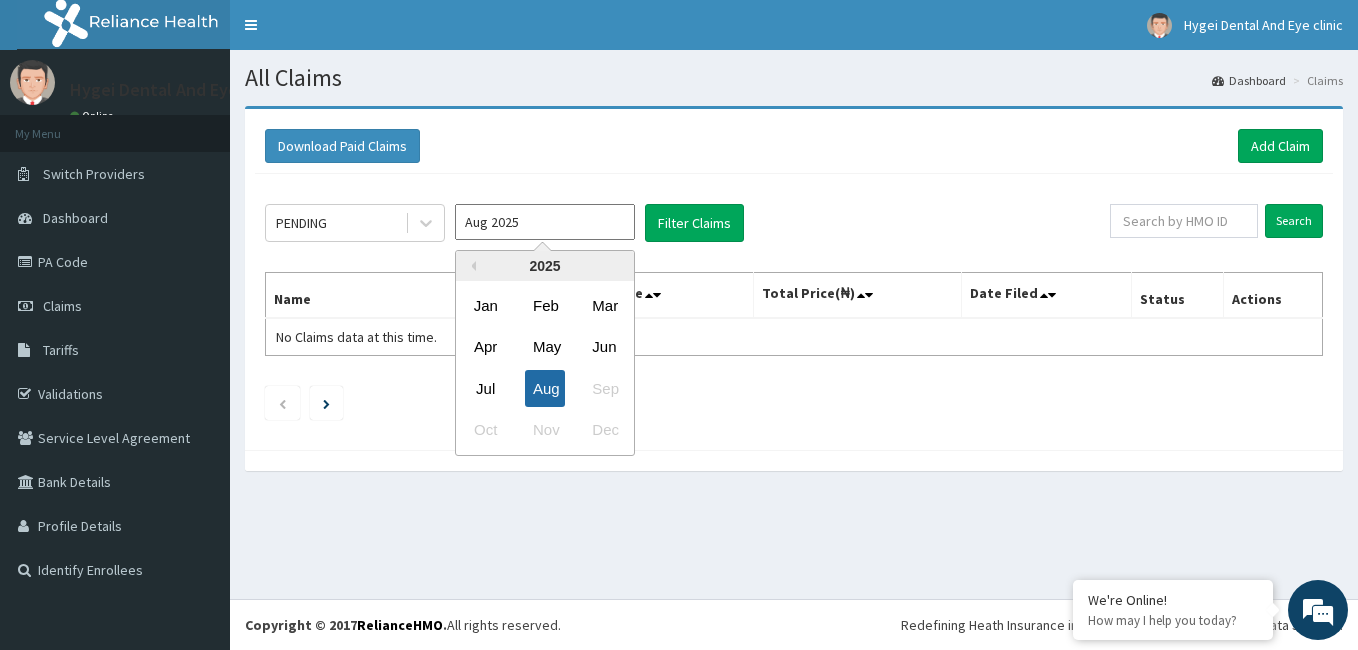 click on "Aug" at bounding box center [545, 388] 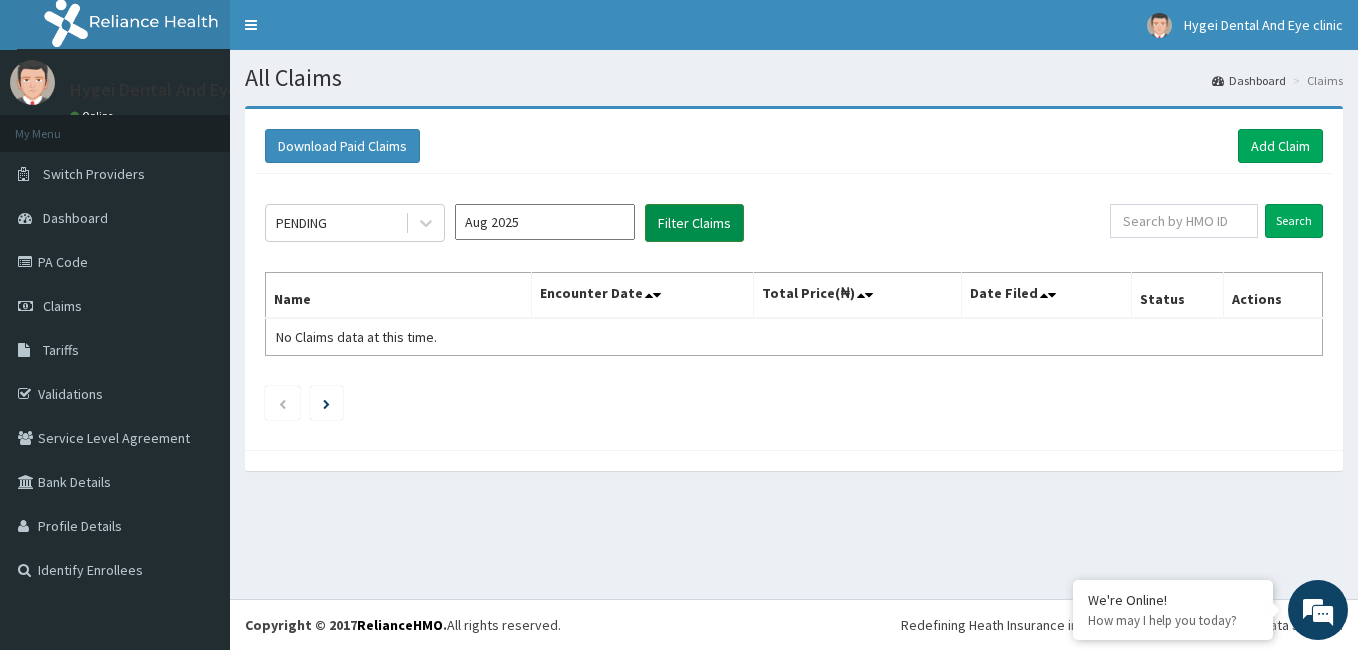 click on "Filter Claims" at bounding box center (694, 223) 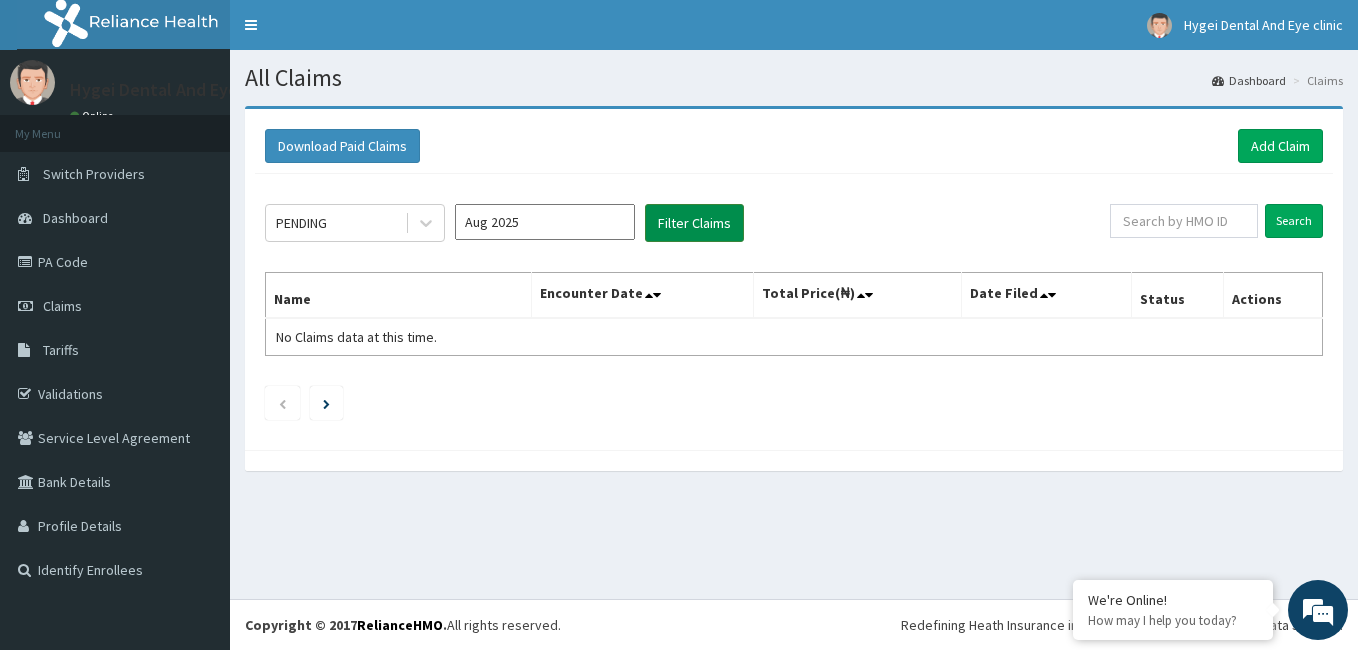 scroll, scrollTop: 0, scrollLeft: 0, axis: both 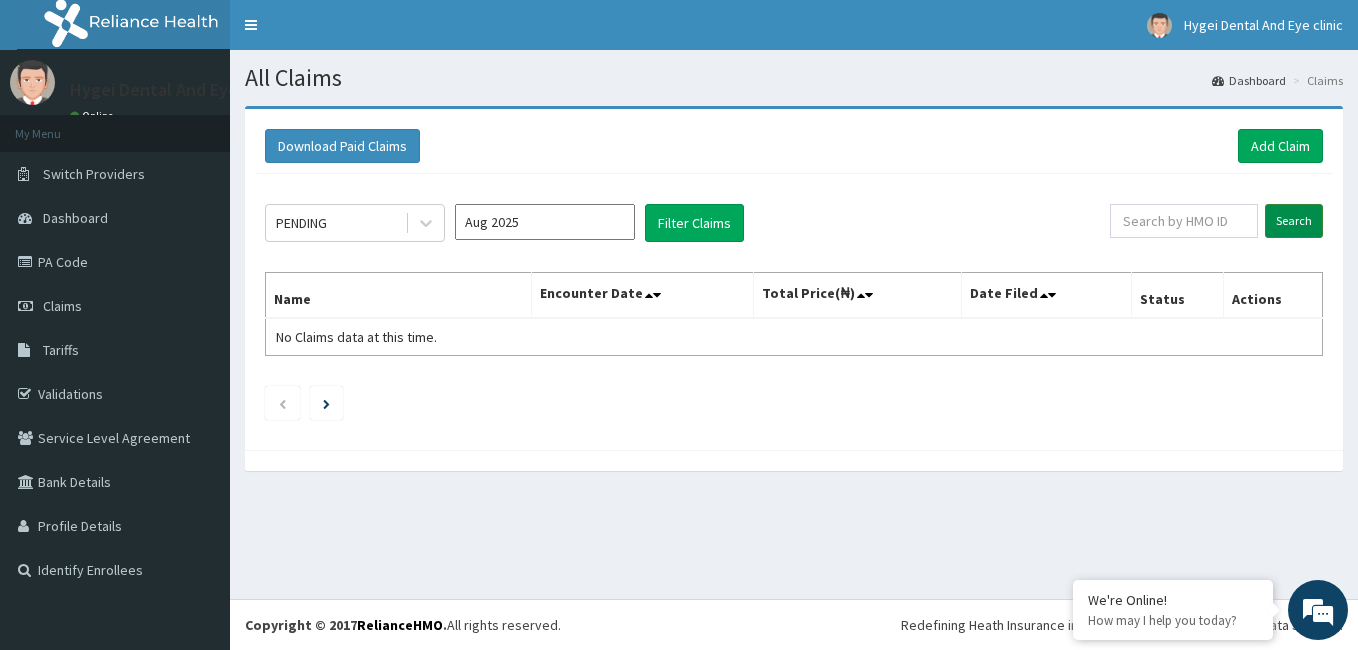 click on "Search" at bounding box center (1294, 221) 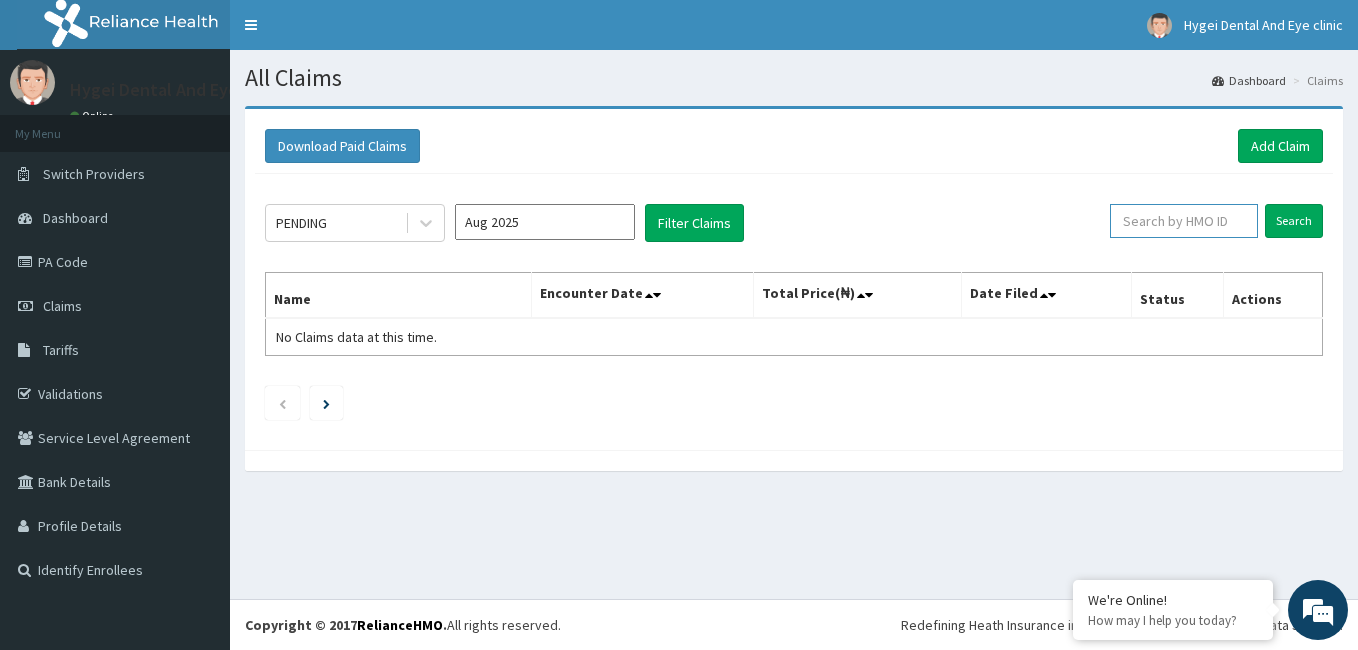 click at bounding box center (1184, 221) 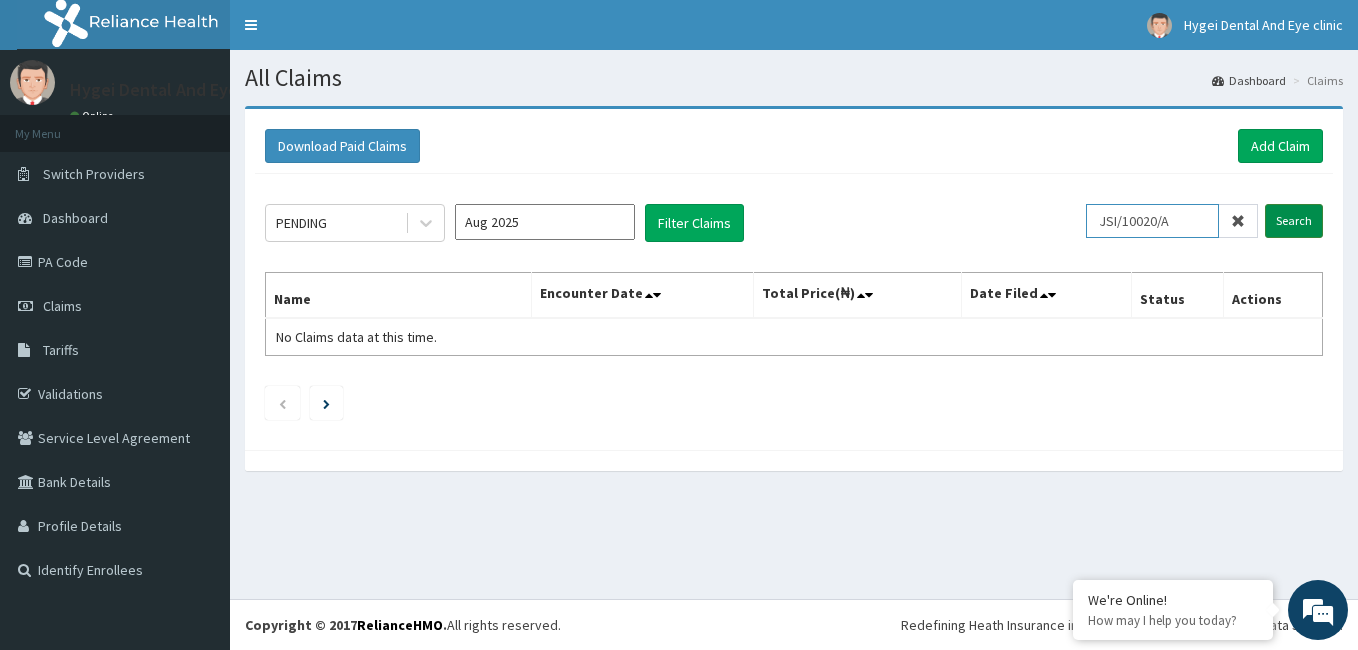 type on "JSI/10020/A" 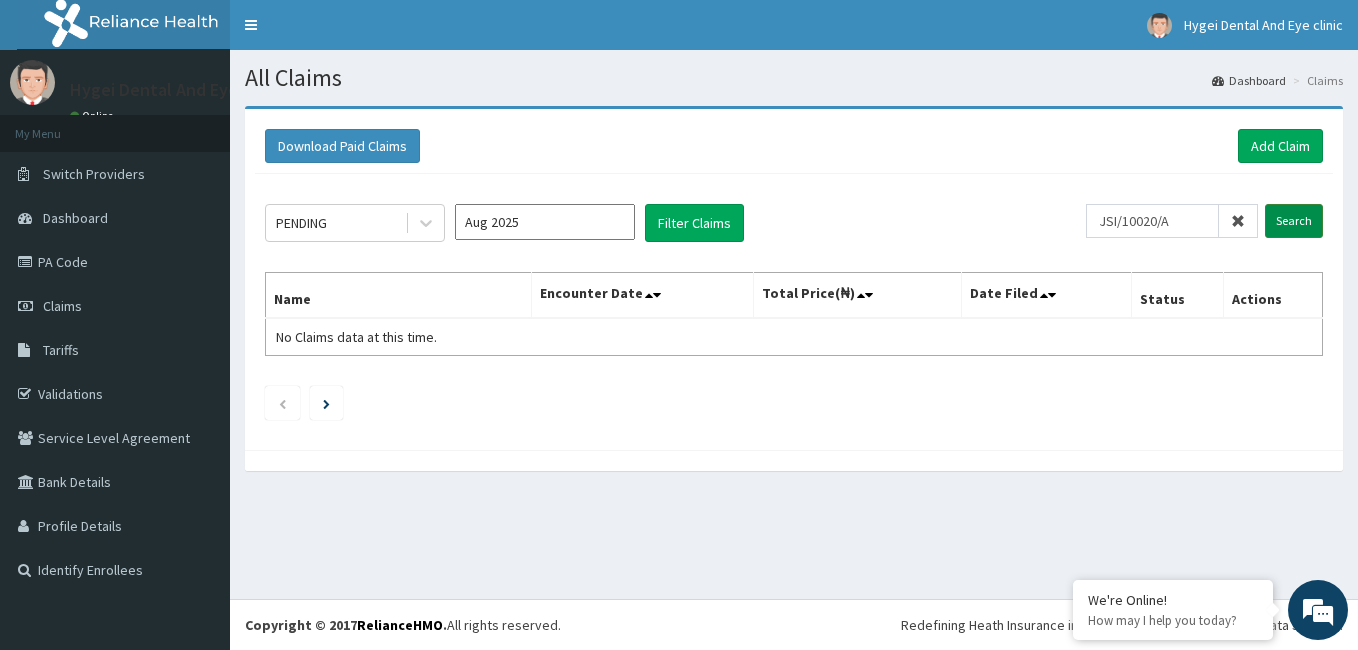 click on "Search" at bounding box center (1294, 221) 